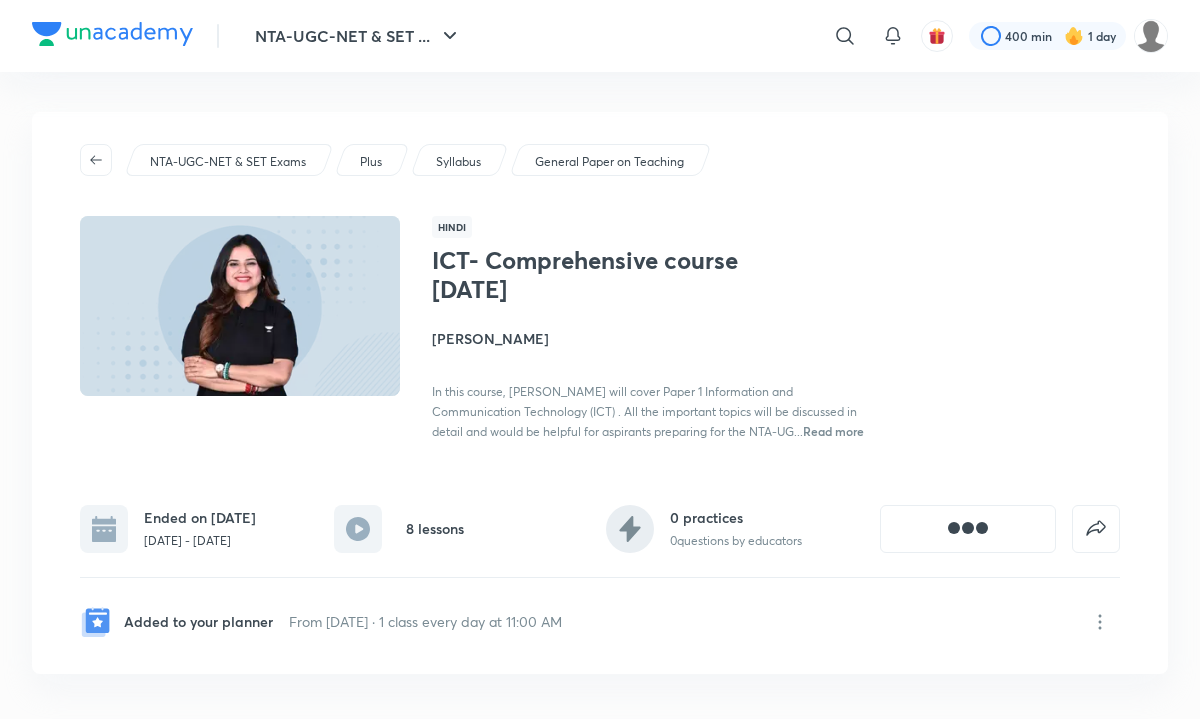 scroll, scrollTop: 0, scrollLeft: 0, axis: both 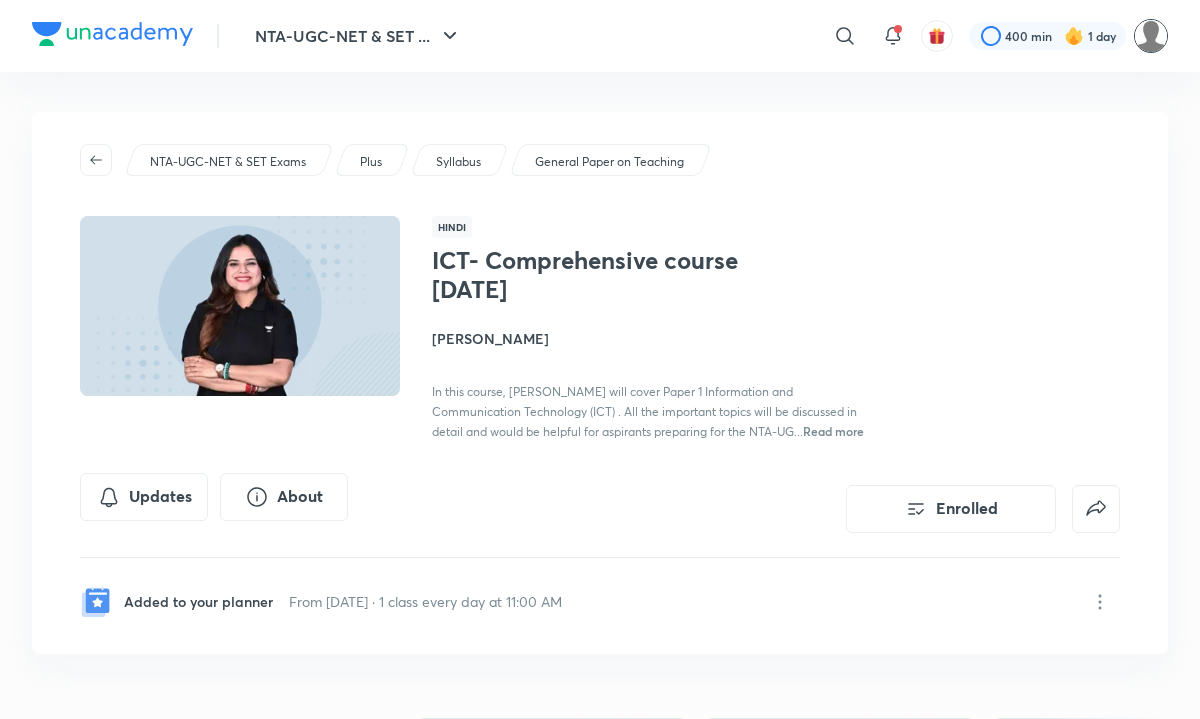 click at bounding box center (1151, 36) 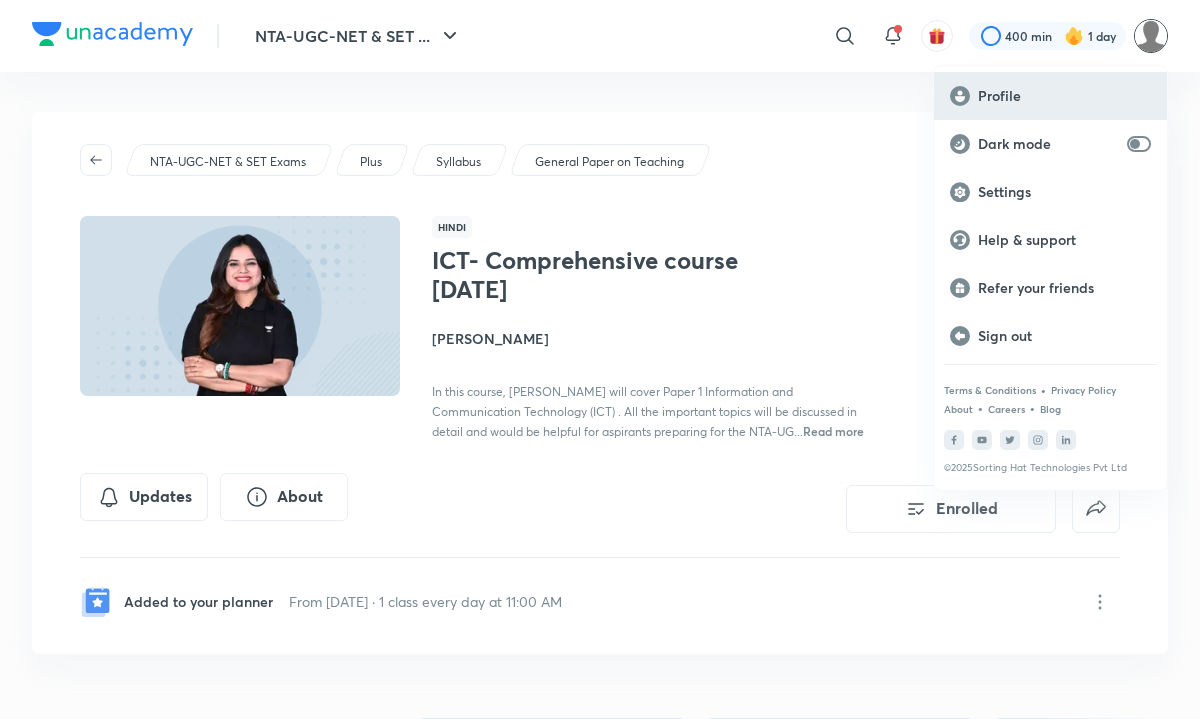 click on "Profile" at bounding box center [1064, 96] 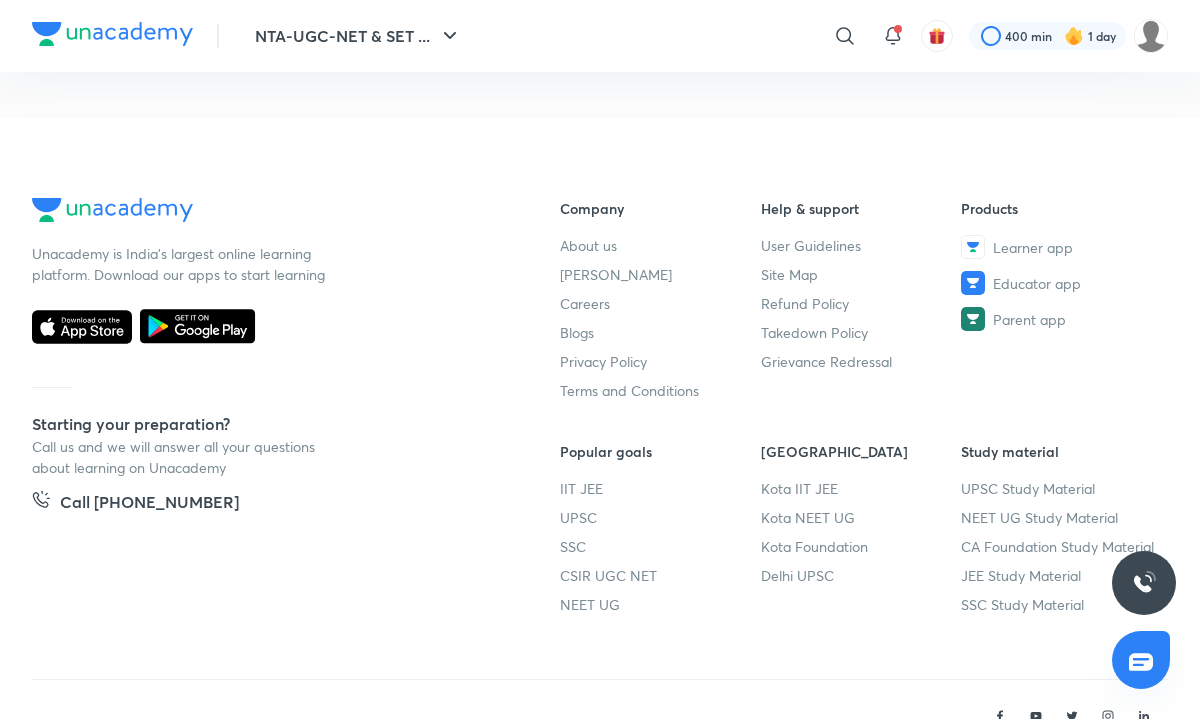 scroll, scrollTop: 0, scrollLeft: 0, axis: both 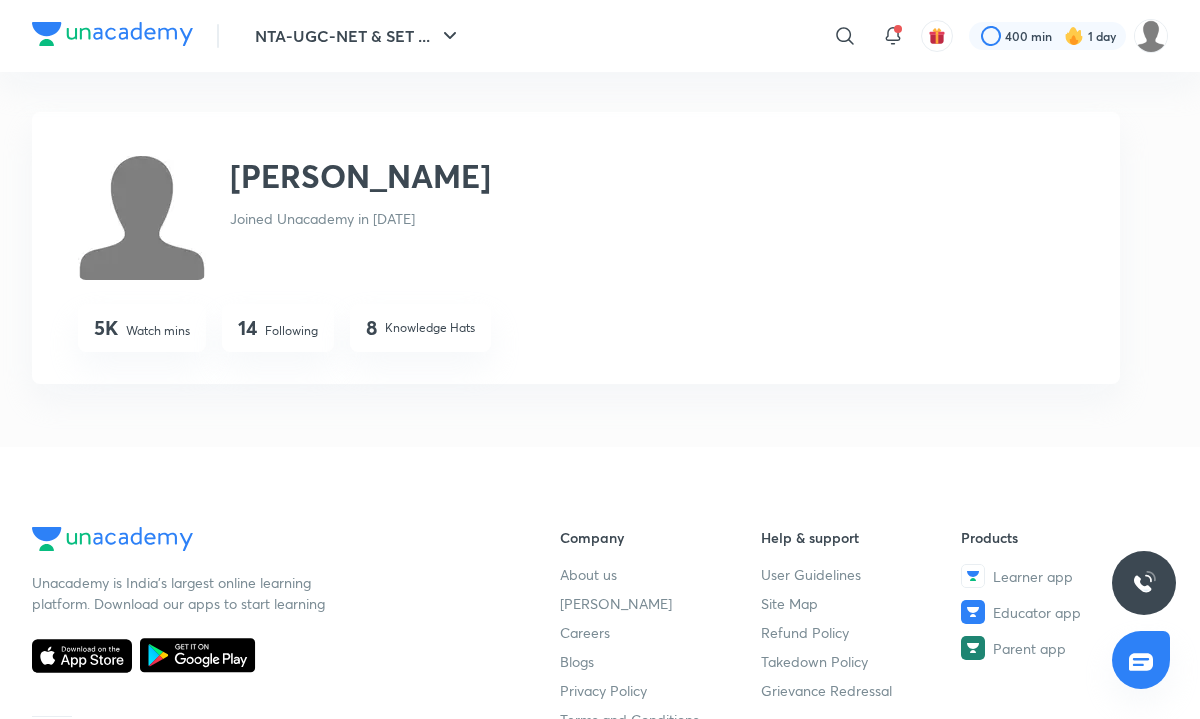 click on "Knowledge Hats" at bounding box center [430, 328] 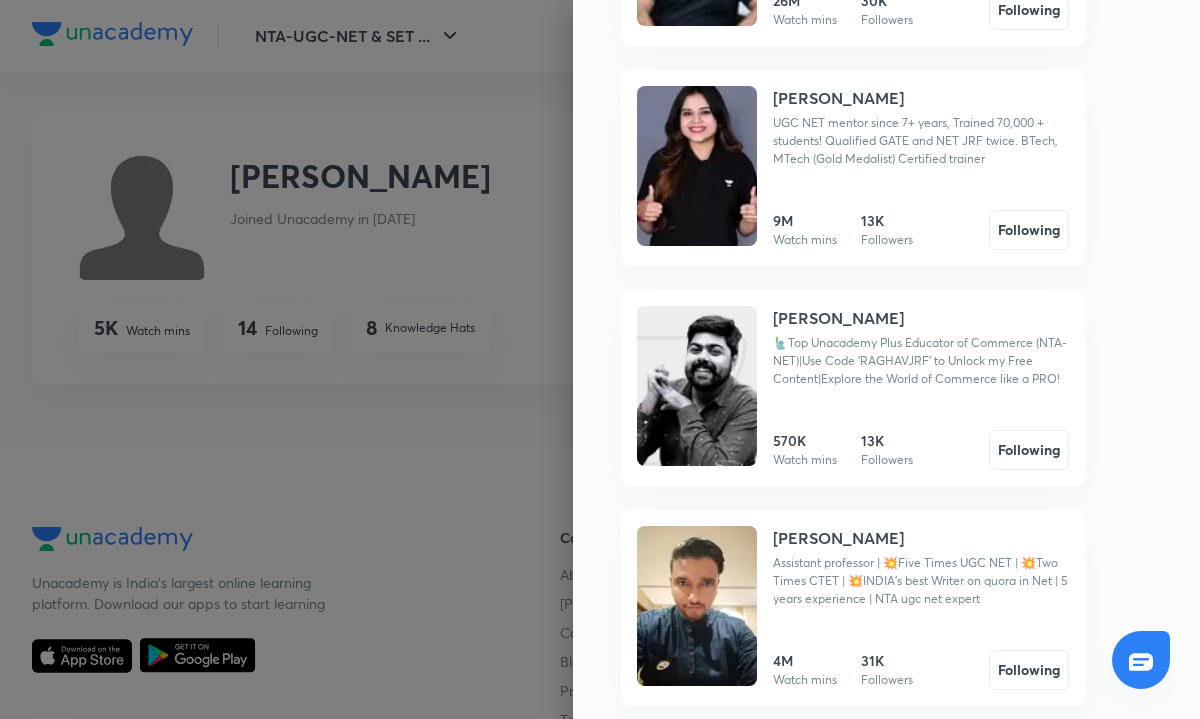 scroll, scrollTop: 0, scrollLeft: 0, axis: both 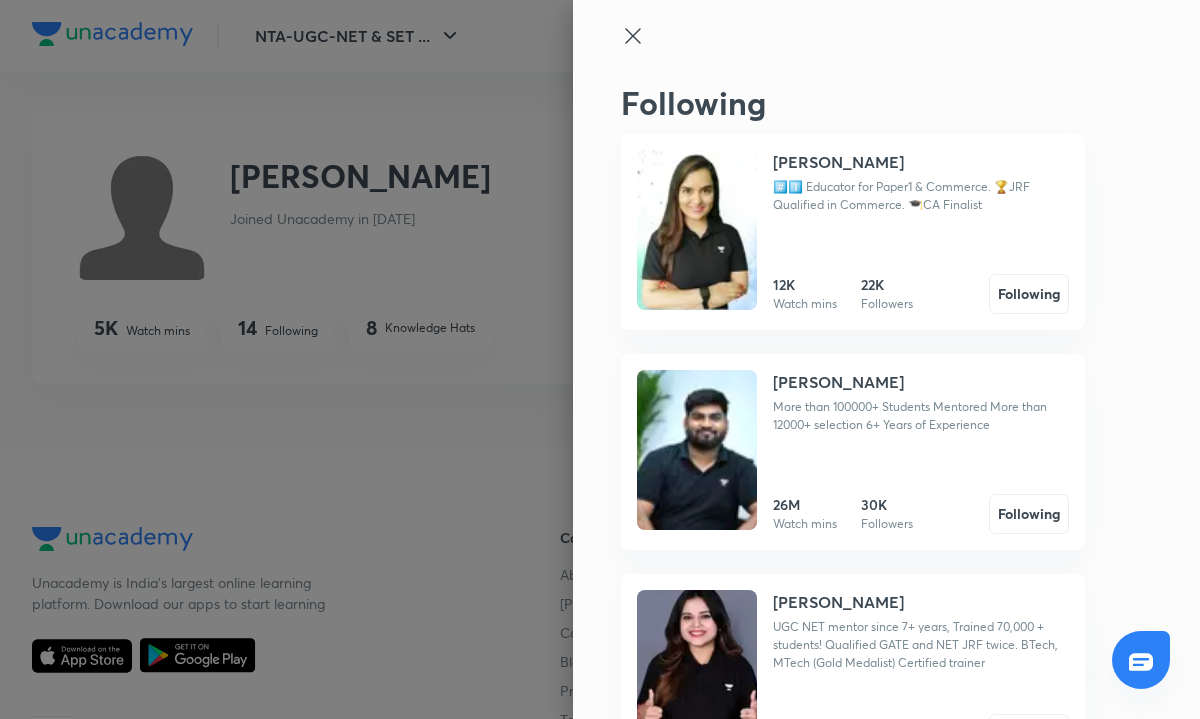 click on "Following [PERSON_NAME] #️⃣1️⃣ Educator for Paper1 & Commerce. 🏆JRF Qualified in Commerce. 🎓CA Finalist 12K Watch mins 22K Followers Following [PERSON_NAME] More than 100000+ Students Mentored
More than 12000+ selection
6+ Years of Experience
26M Watch mins 30K Followers Following [PERSON_NAME] UGC NET mentor since 7+ years, Trained 70,000 + students! Qualified GATE and NET JRF twice.
BTech, MTech (Gold Medalist)
Certified trainer 9M Watch mins 13K Followers Following [PERSON_NAME] 🗽Top Unacademy Plus Educator of Commerce (NTA-NET)|Use Code 'RAGHAVJRF' to Unlock my Free Content|Explore the World of Commerce like a PRO! 570K Watch mins 13K Followers Following [PERSON_NAME] Assistant professor | 💥Five Times UGC NET | 💥Two Times CTET | 💥INDIA's best Writer on quora in Net | 5 years experience | NTA ugc net expert 4M Watch mins 31K Followers Following [PERSON_NAME] An author who is an IIM Indore alumnus, with more than 7 years of teaching experience and over 86000 learners." at bounding box center (886, 359) 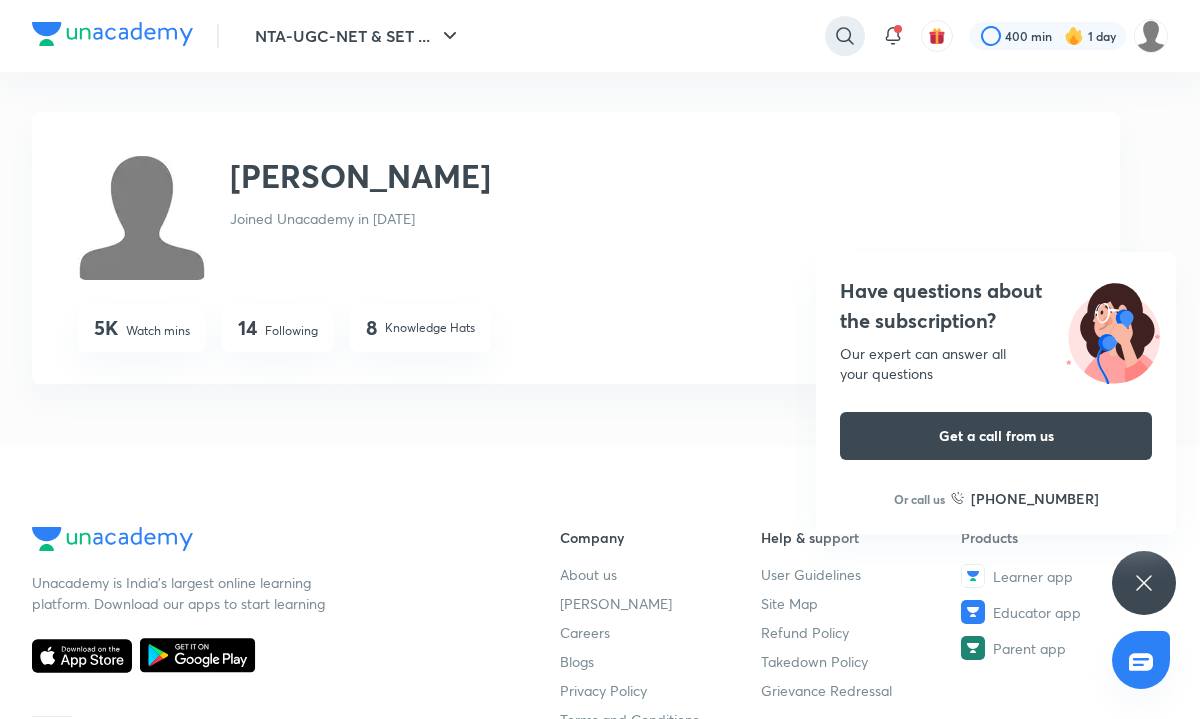 click 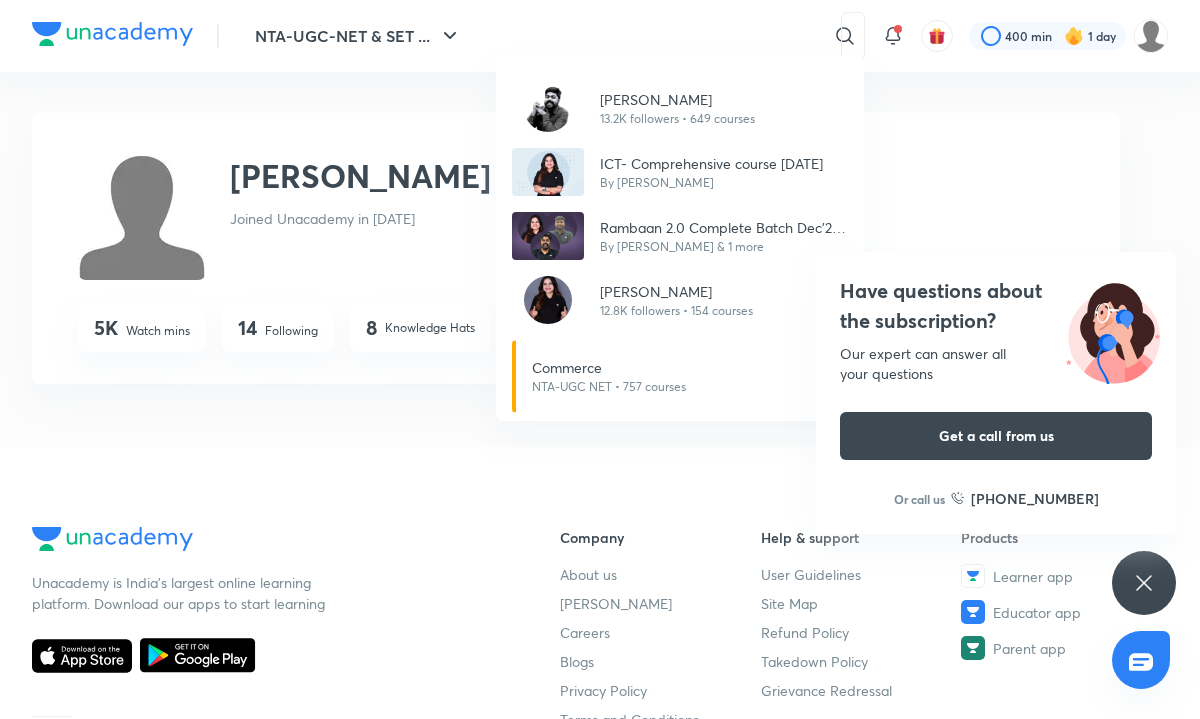 click on "[PERSON_NAME] 13.2K followers • 649 courses ICT- Comprehensive course [DATE] By Toshiba Shukla Rambaan 2.0 Complete Batch Dec'25 - Commerce & Paper 1 UGC NET By [PERSON_NAME] & 1 more Toshiba Shukla 12.8K followers • 154 courses Commerce NTA-UGC NET • 757 courses" at bounding box center [600, 359] 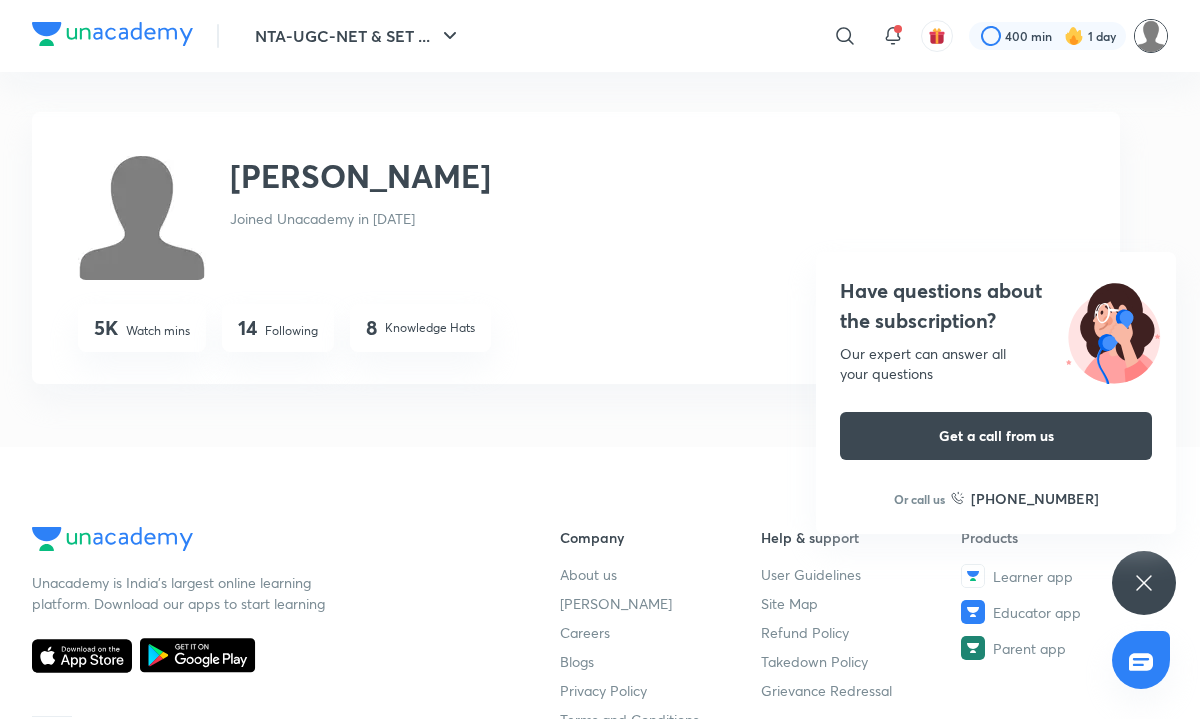 click at bounding box center (1151, 36) 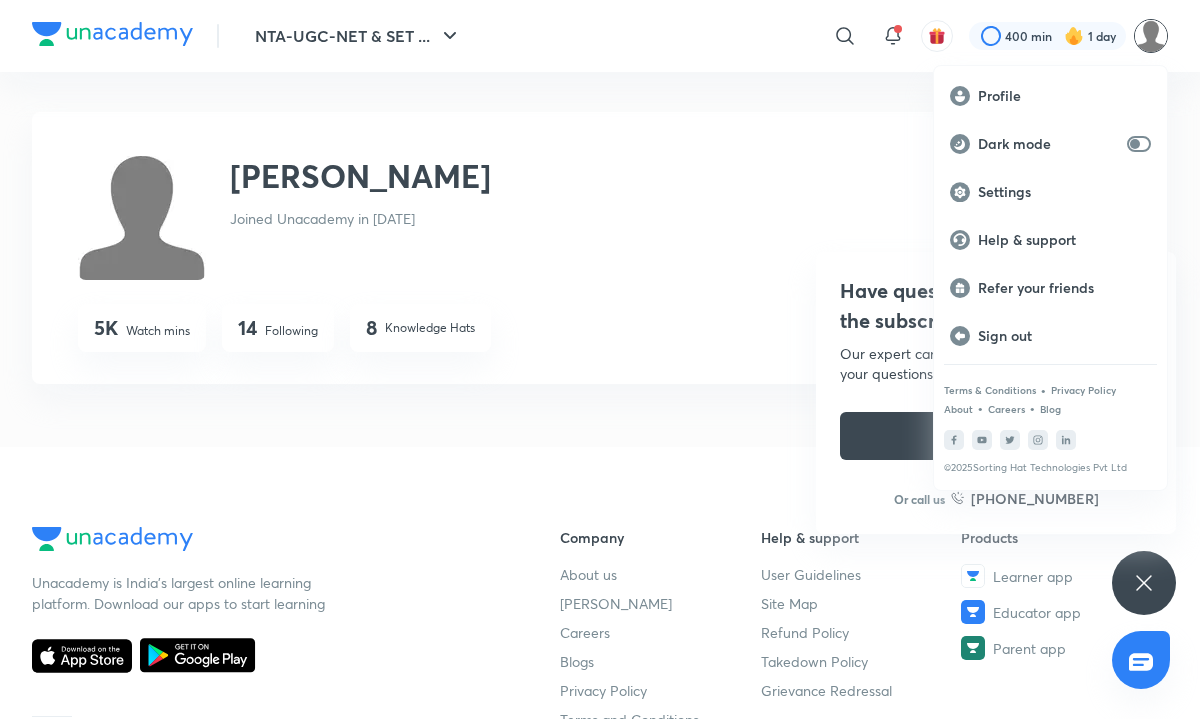 click at bounding box center [600, 359] 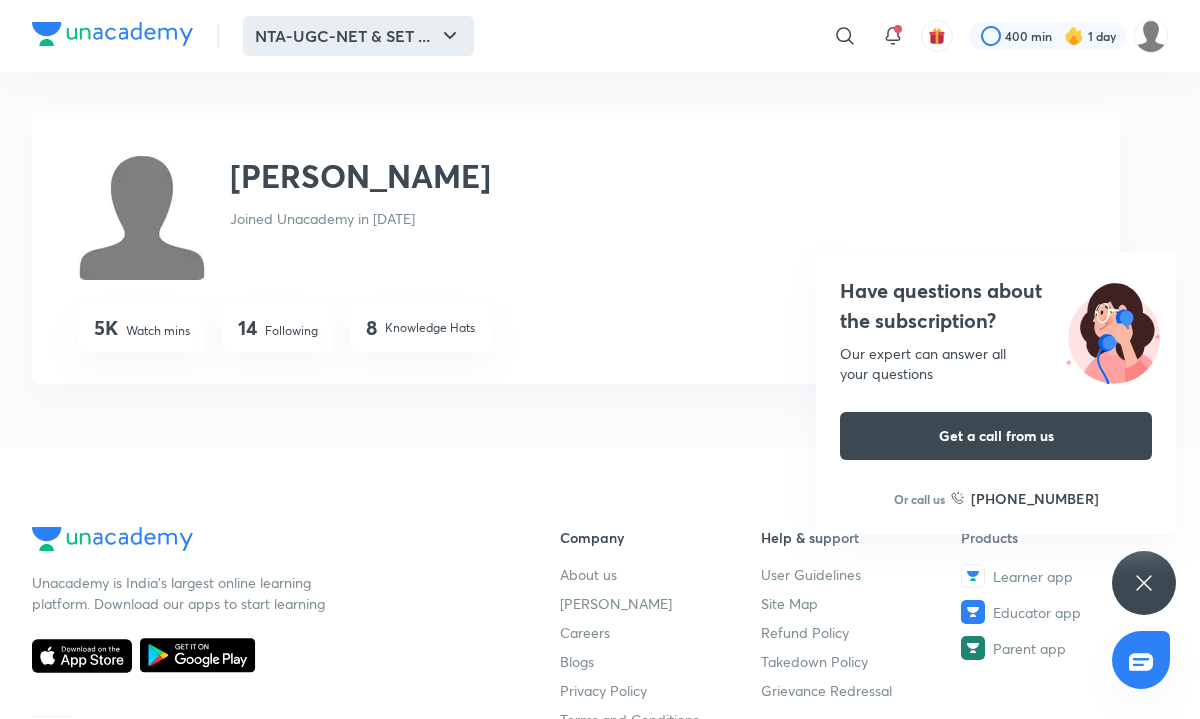 click on "NTA-UGC-NET & SET  ..." at bounding box center [358, 36] 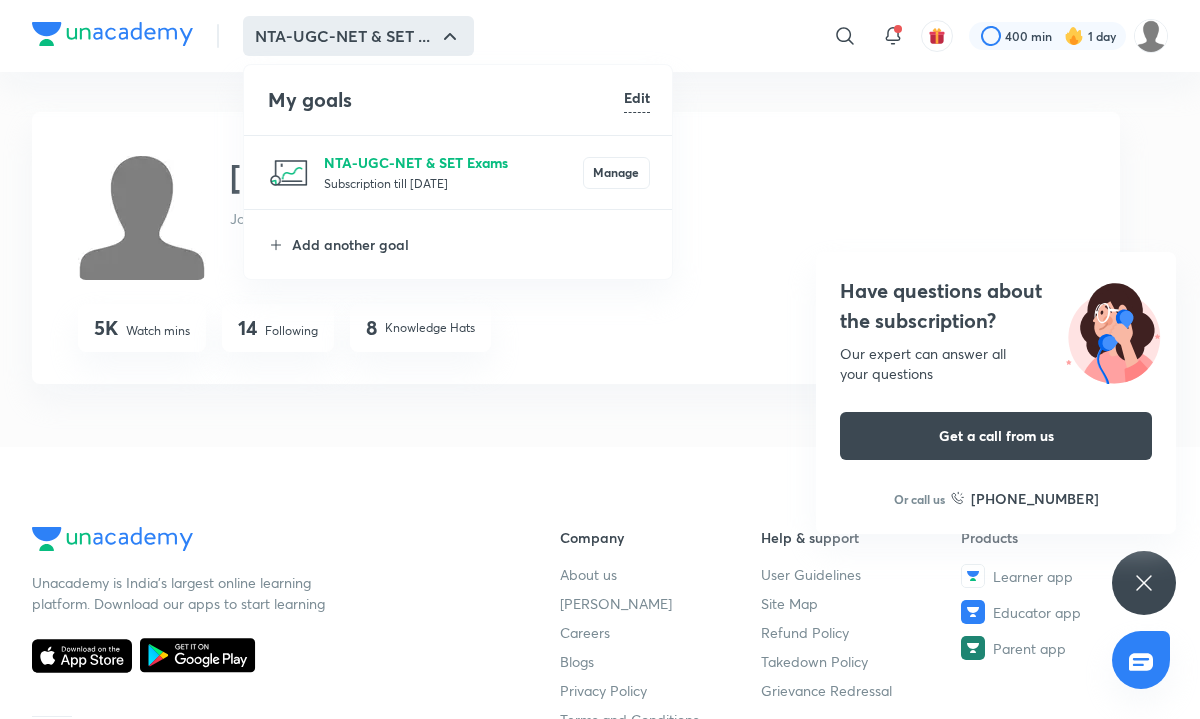 click on "NTA-UGC-NET & SET Exams" at bounding box center [453, 162] 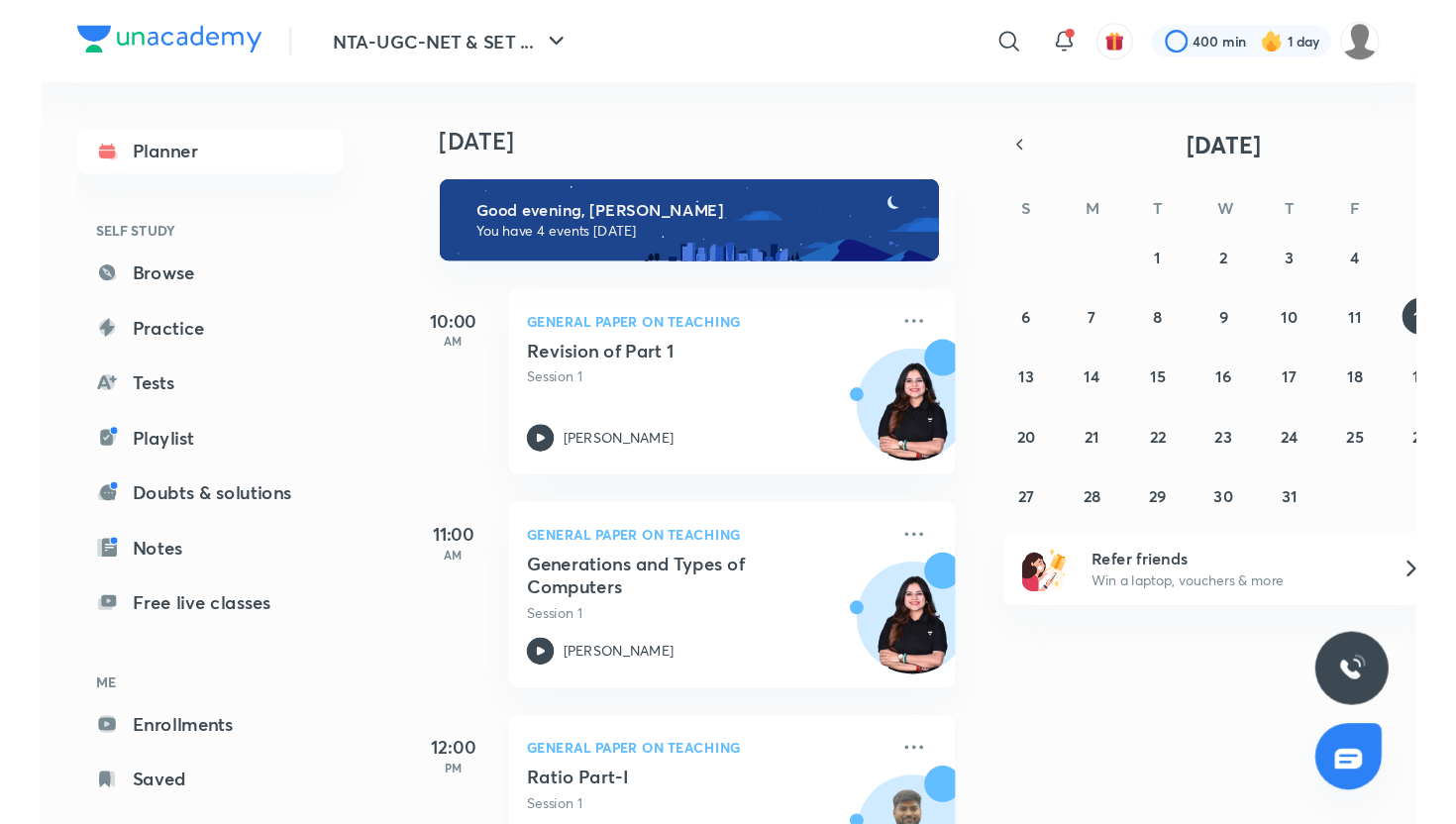 scroll, scrollTop: 266, scrollLeft: 0, axis: vertical 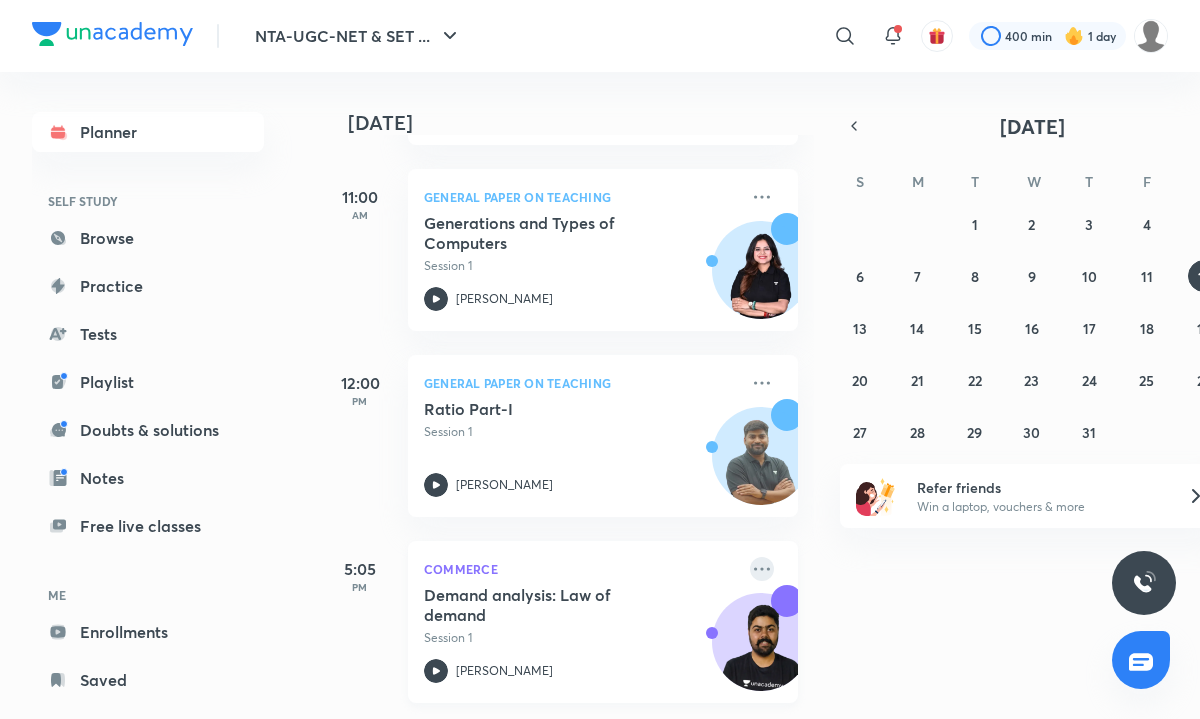 click 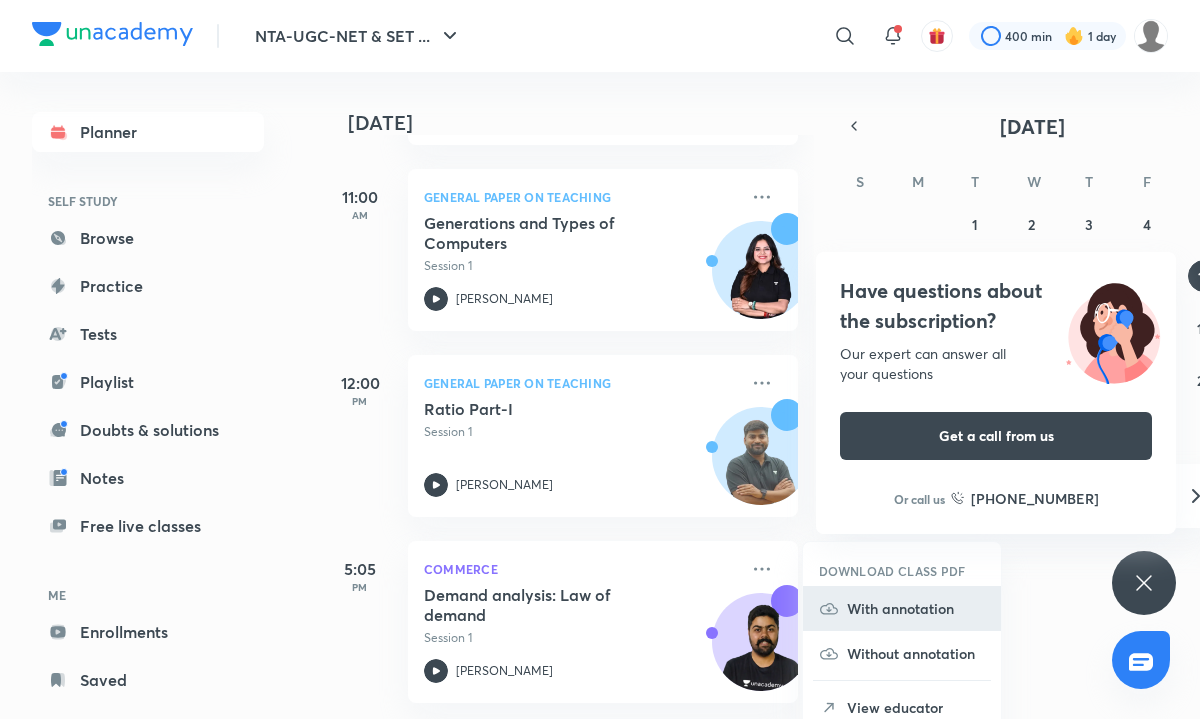 click on "With annotation" at bounding box center [916, 608] 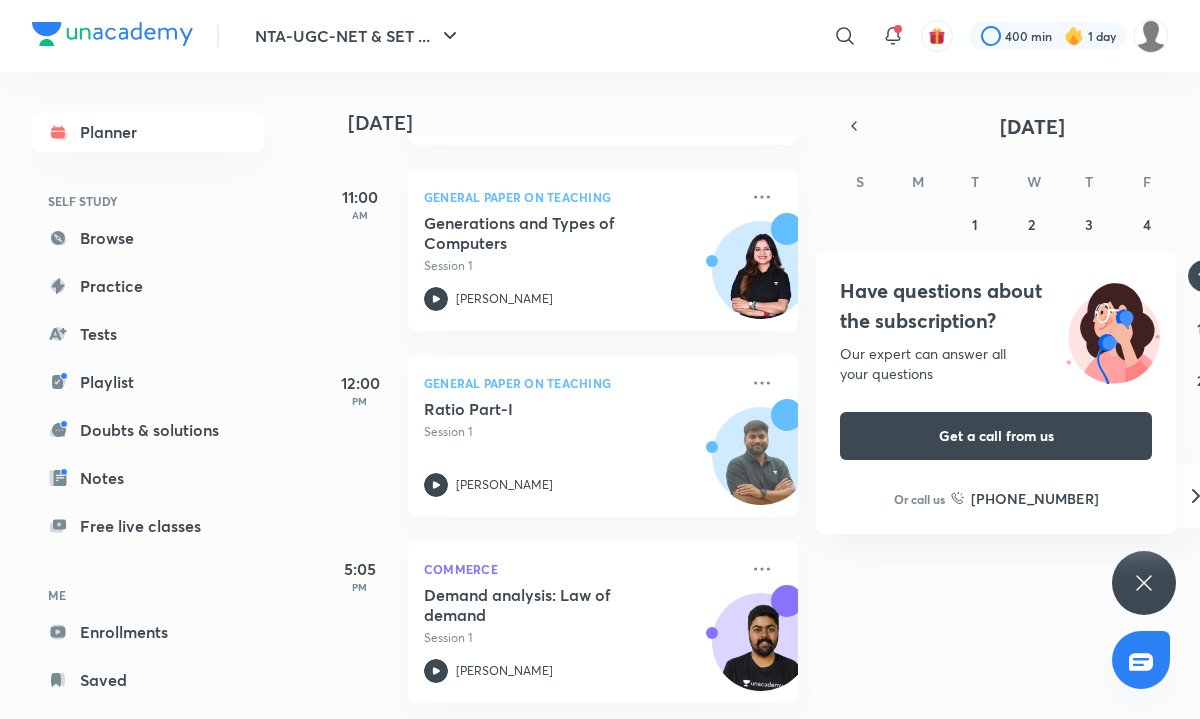click on "Have questions about the subscription? Our expert can answer all your questions Get a call from us Or call us [PHONE_NUMBER]" at bounding box center [1144, 583] 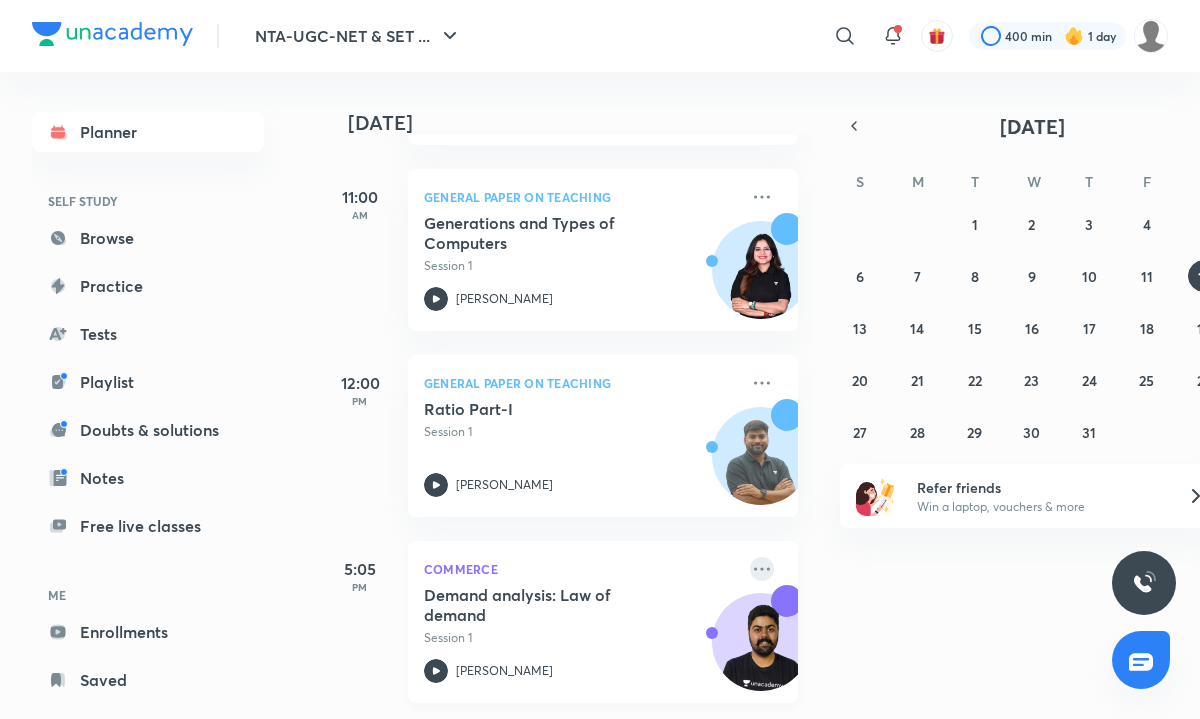 click 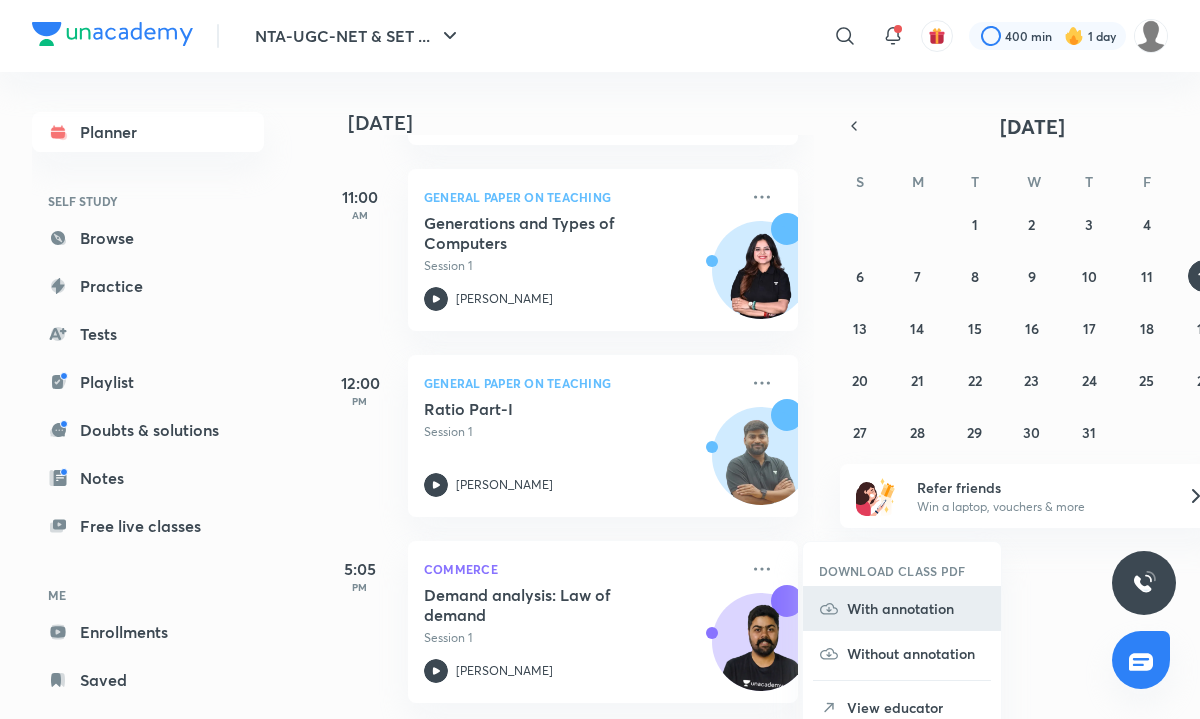 click on "With annotation" at bounding box center [916, 608] 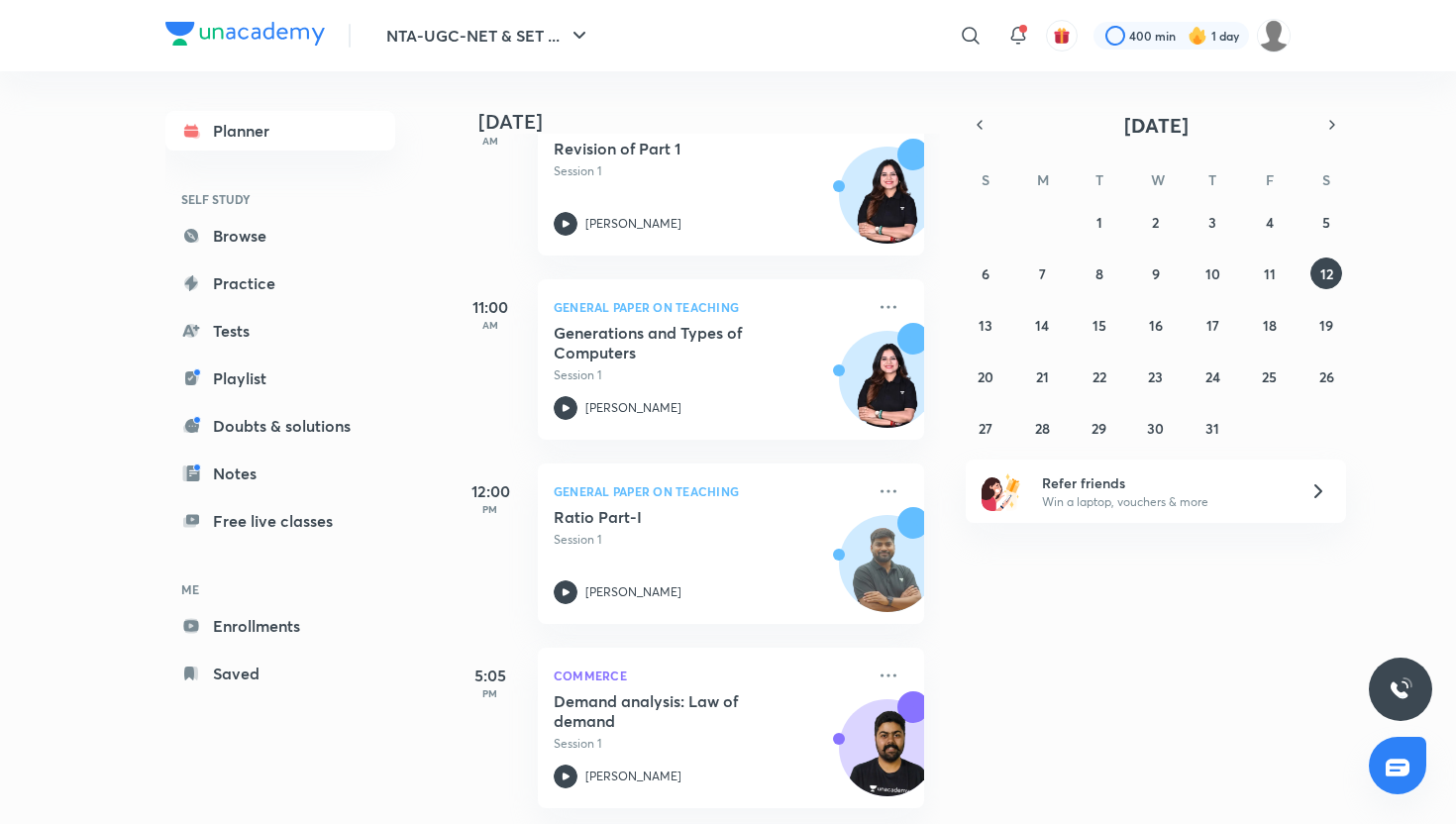 scroll, scrollTop: 154, scrollLeft: 0, axis: vertical 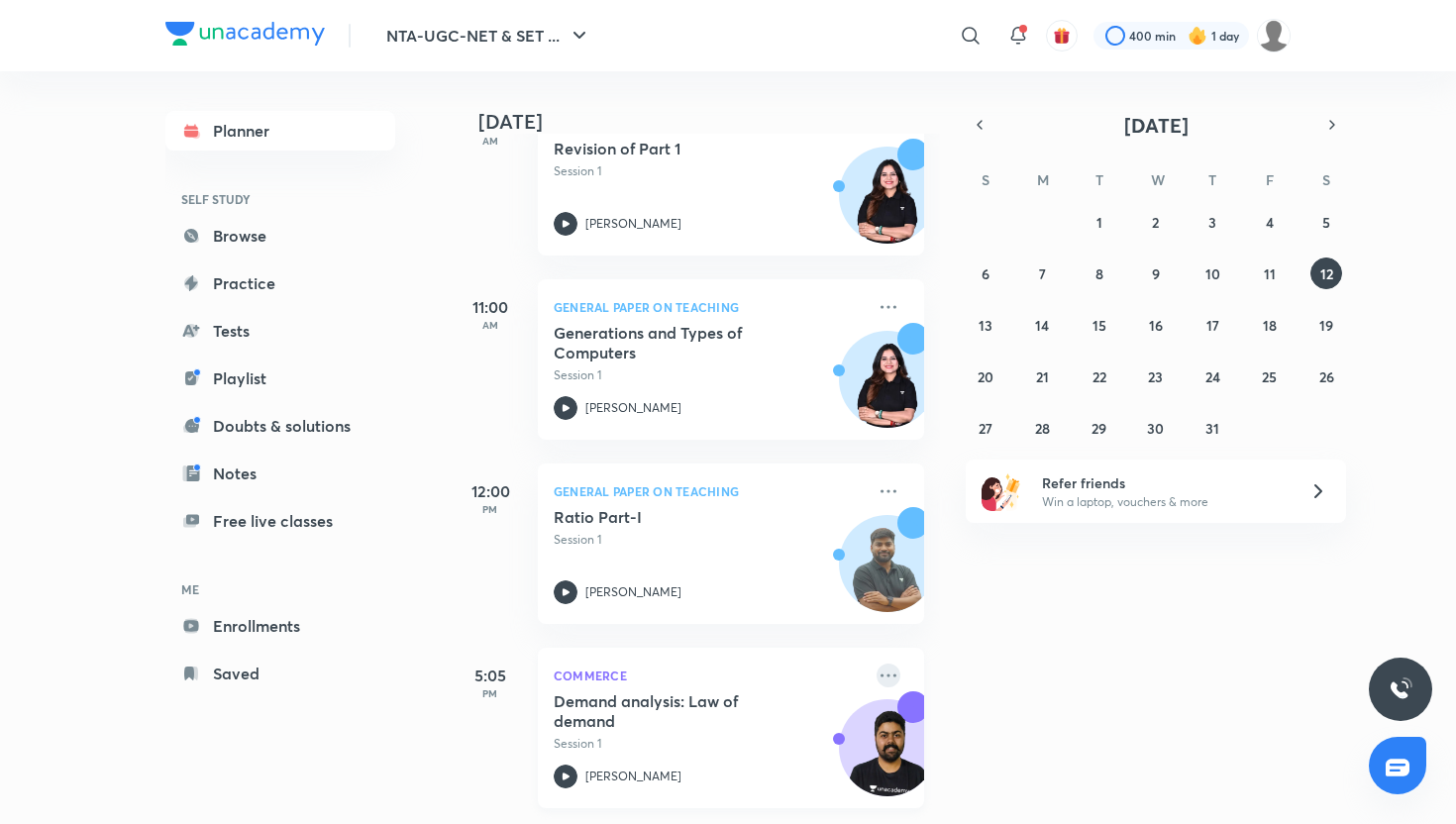 click 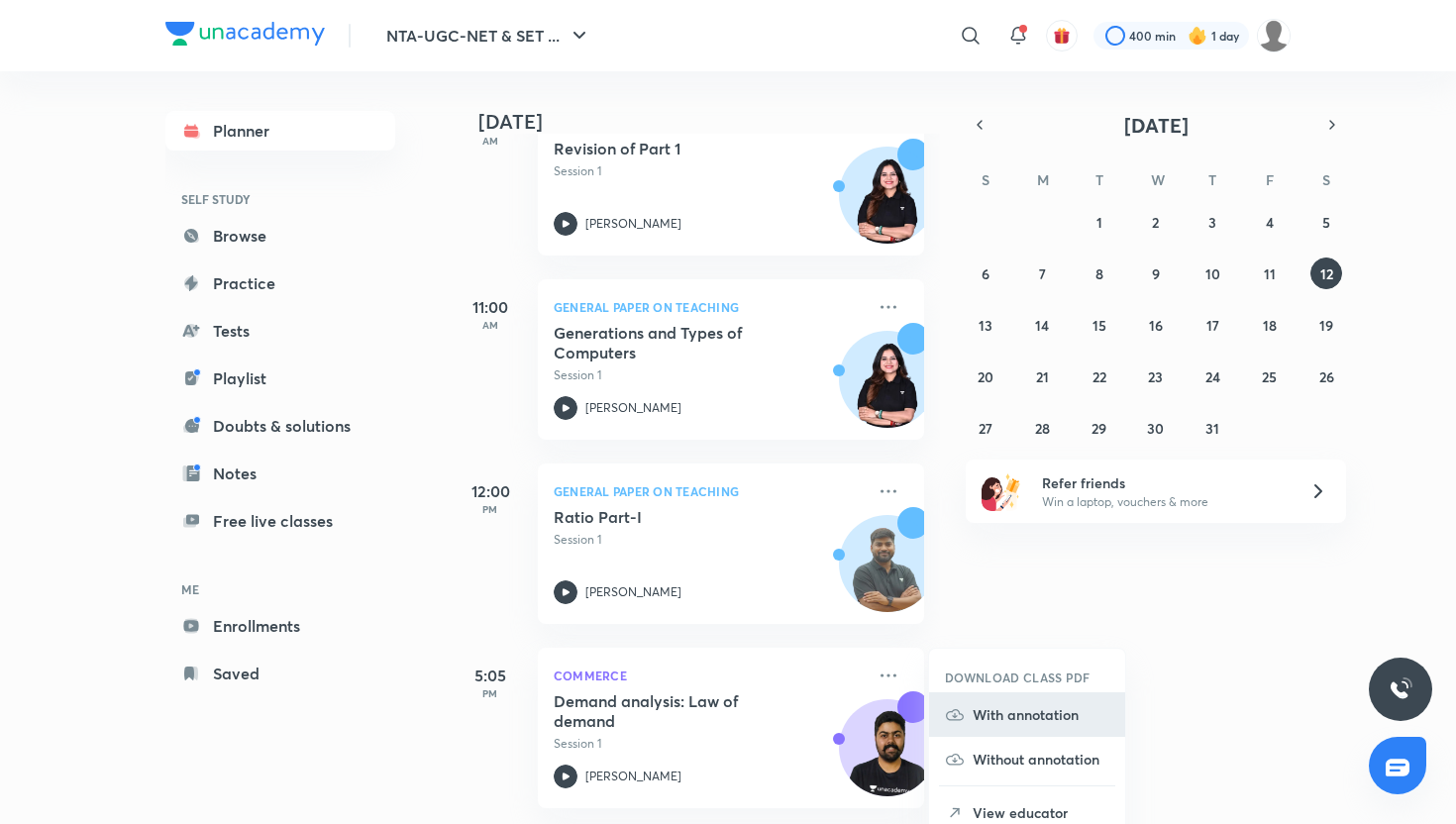 click on "With annotation" at bounding box center (1041, 714) 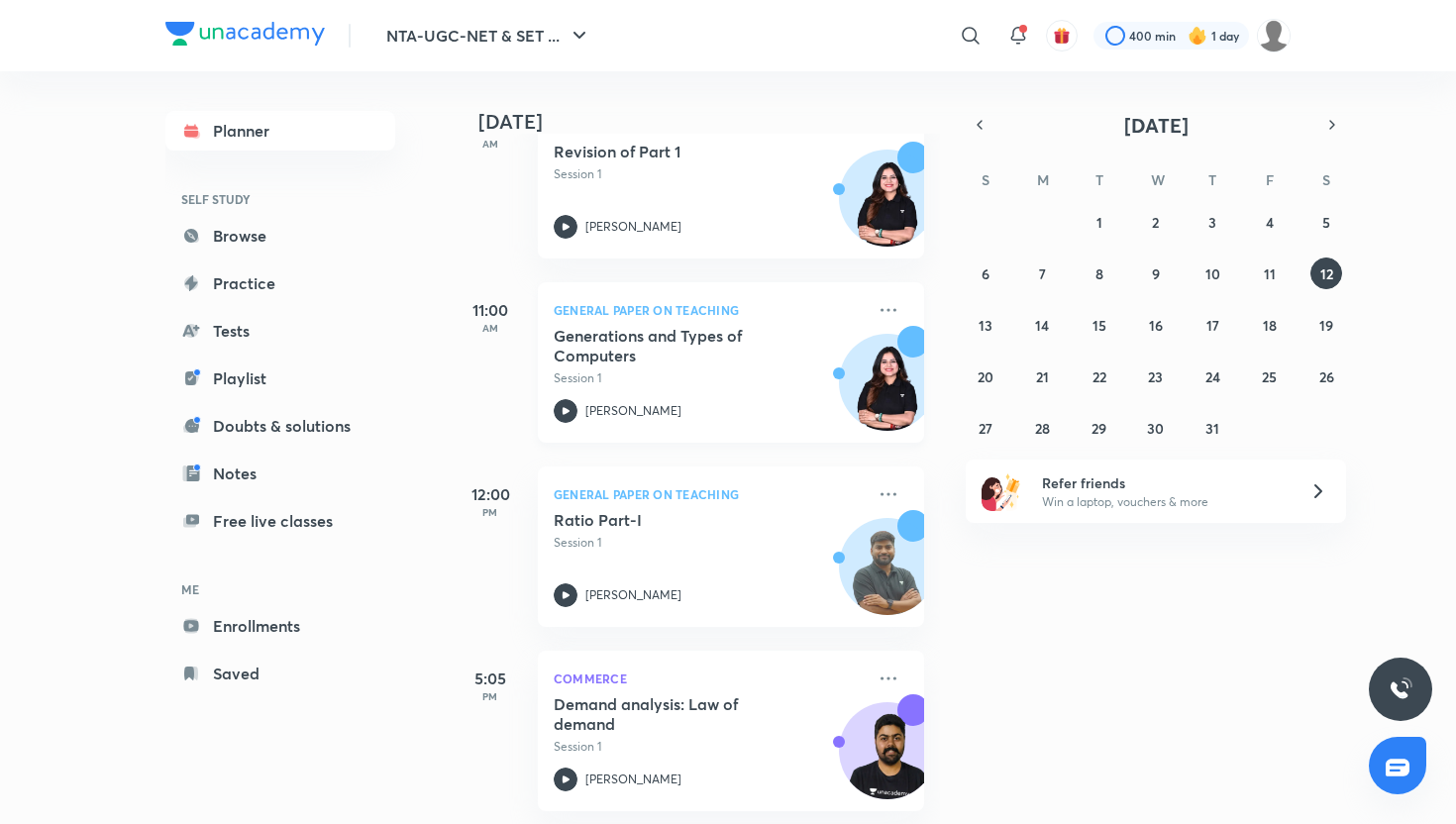 scroll, scrollTop: 154, scrollLeft: 0, axis: vertical 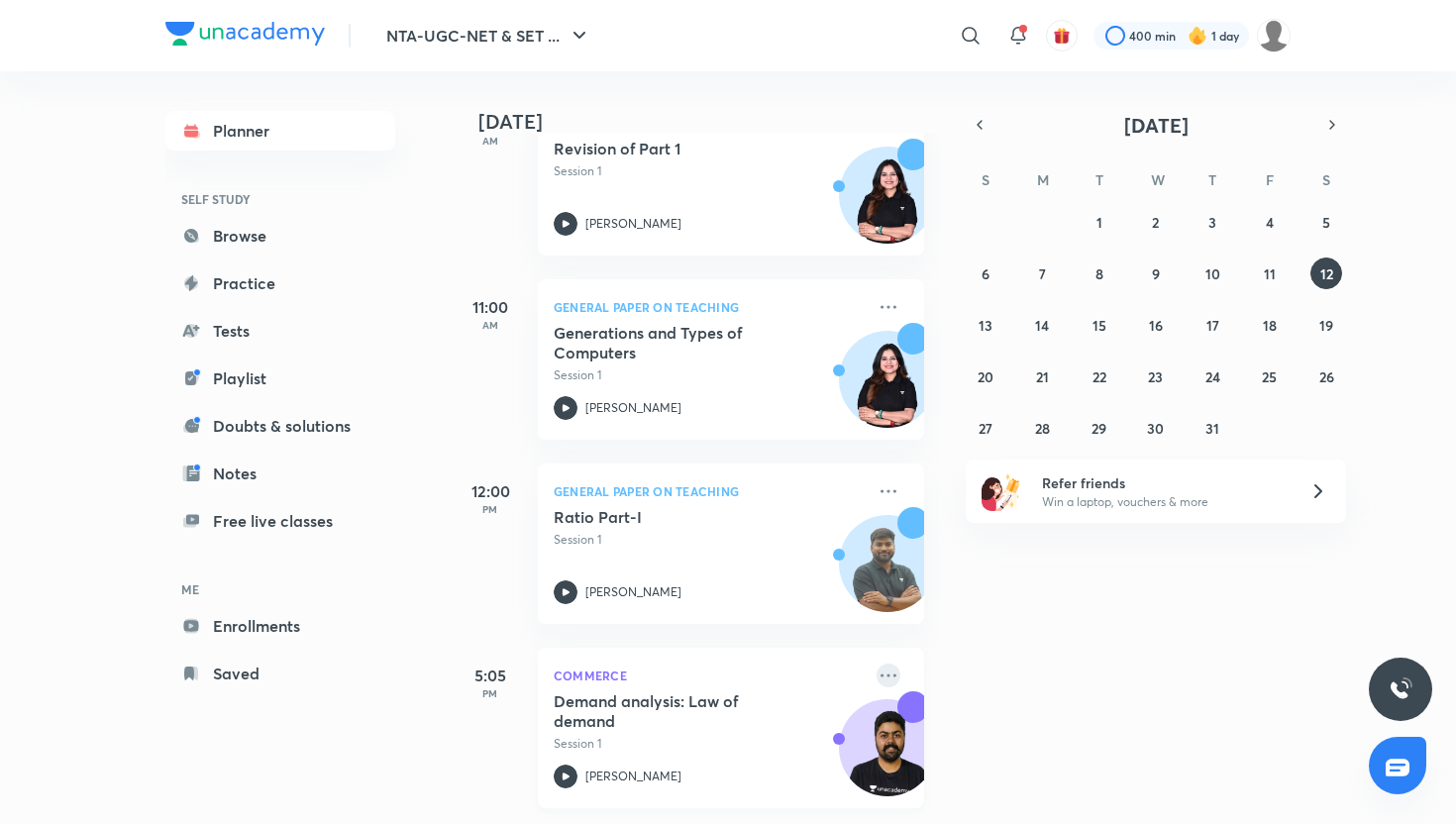 click 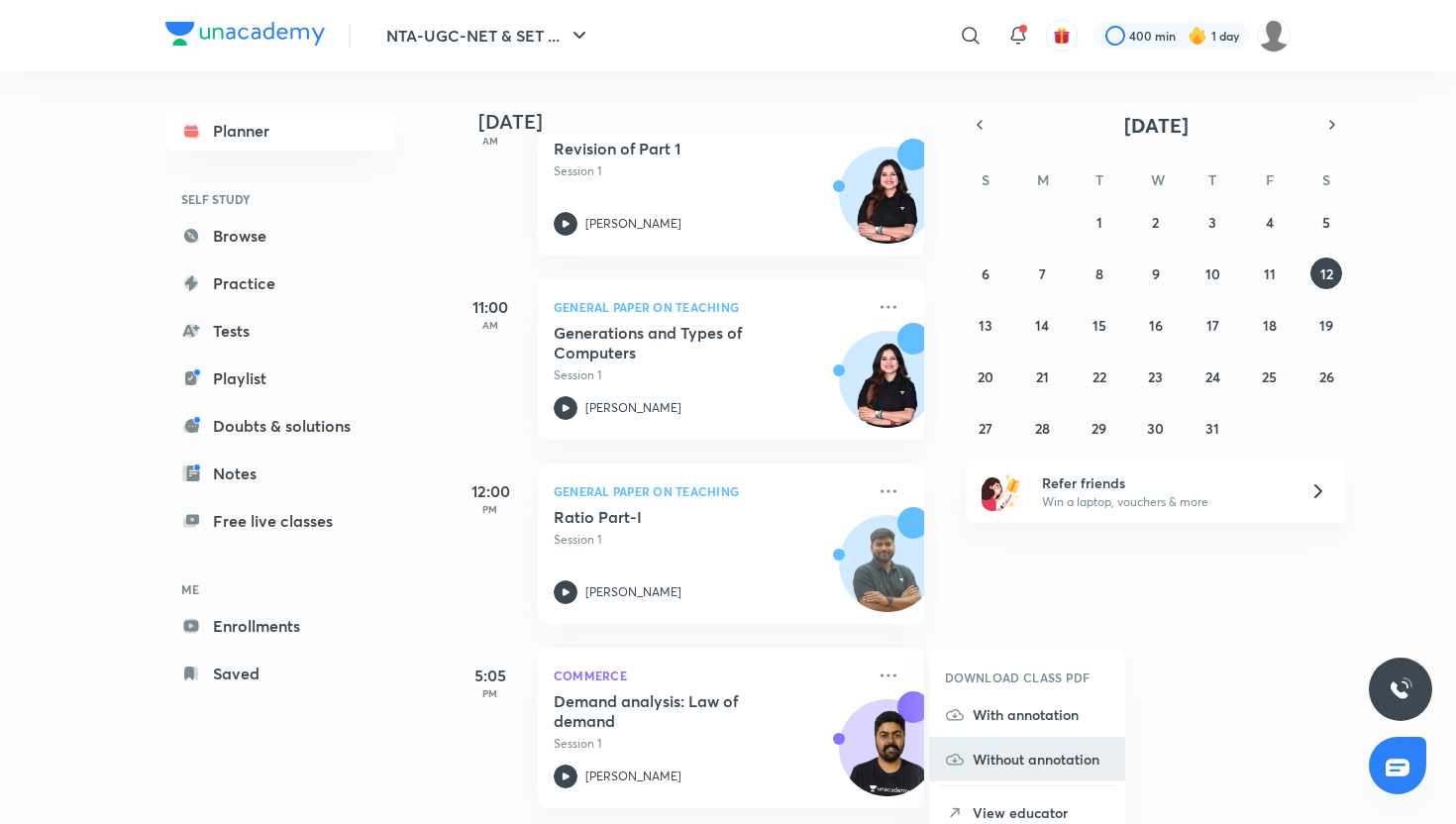 click on "Without annotation" at bounding box center (1041, 759) 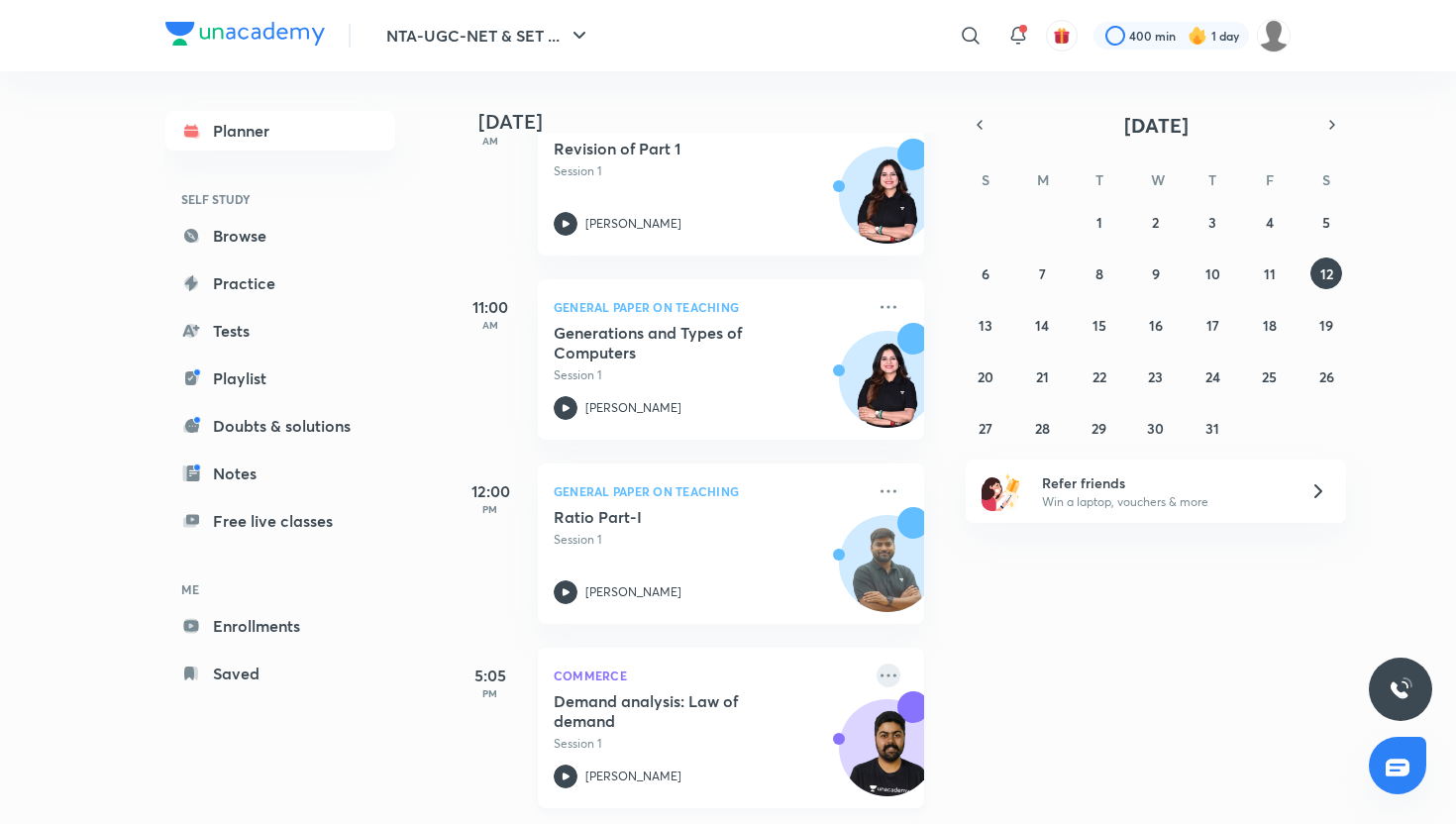 click 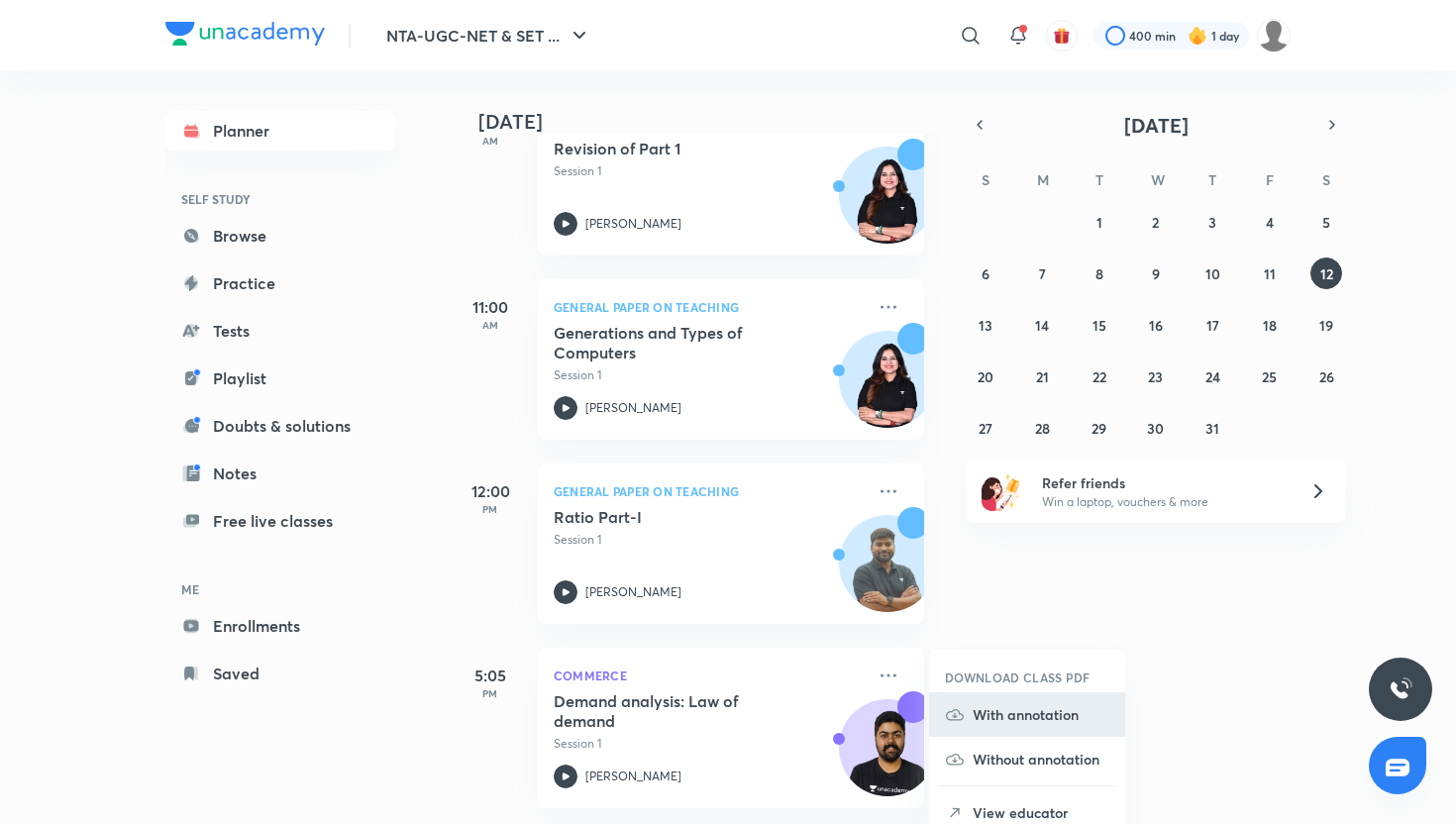 click on "With annotation" at bounding box center [1041, 714] 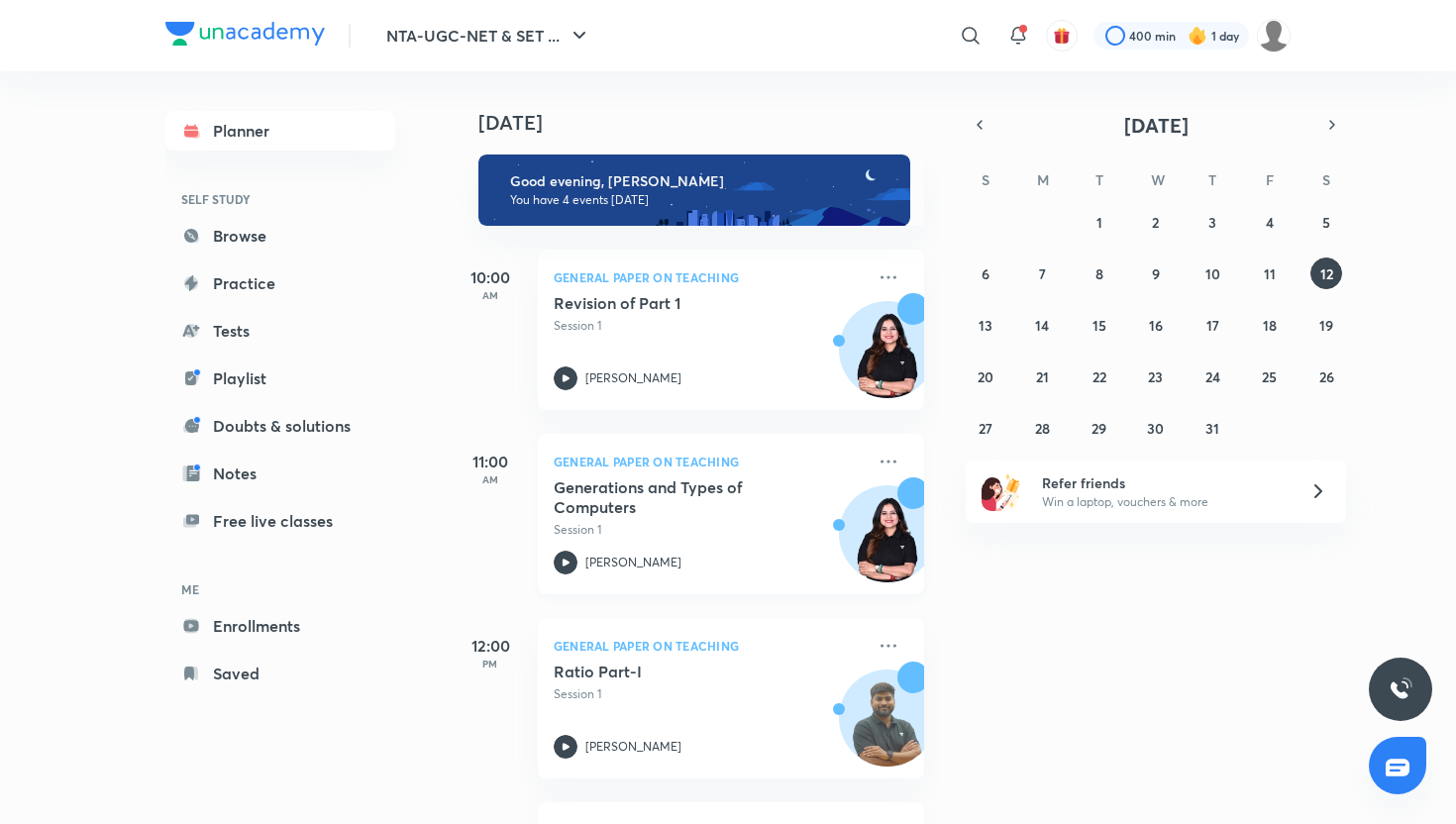 scroll, scrollTop: 154, scrollLeft: 0, axis: vertical 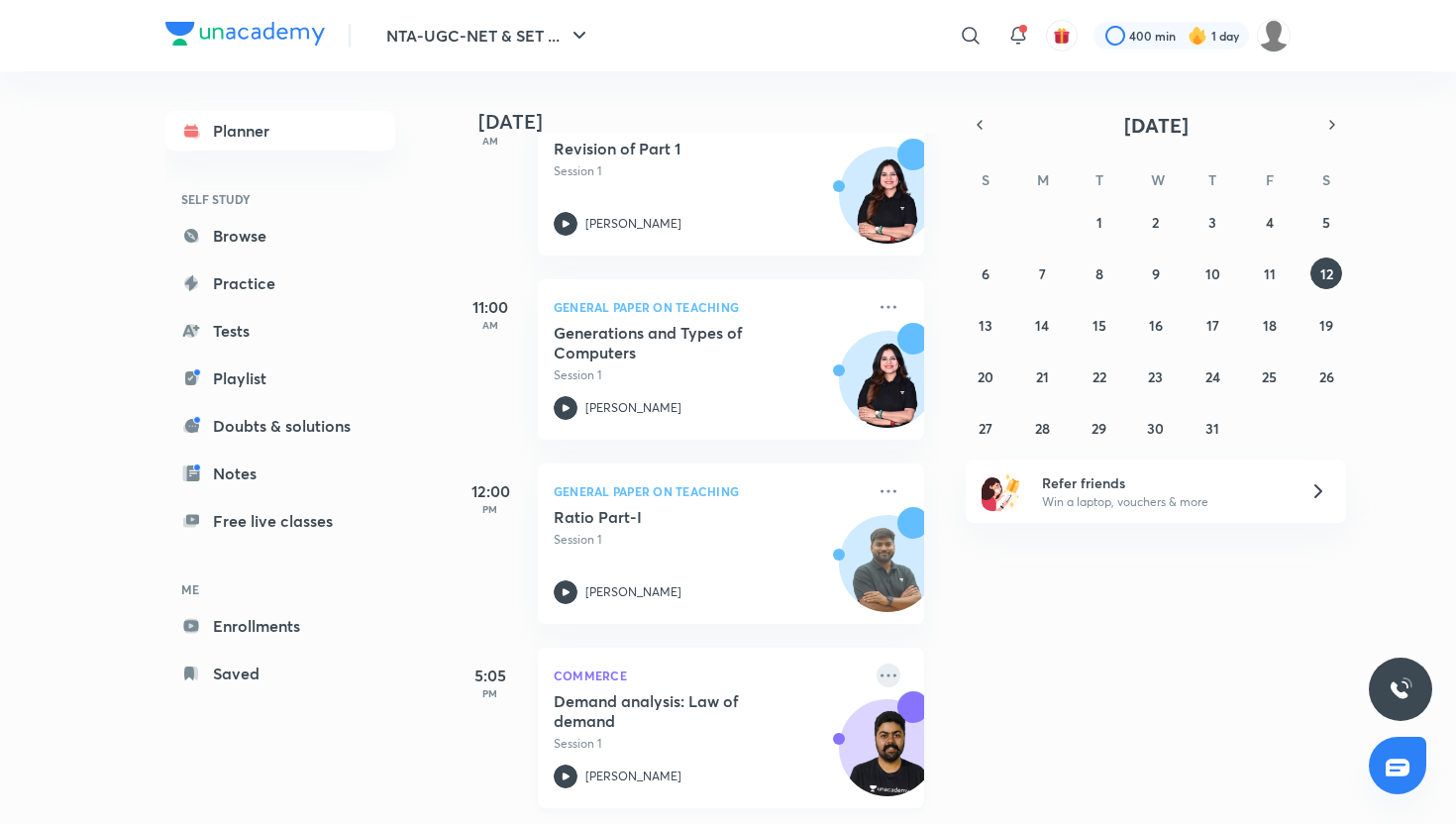click 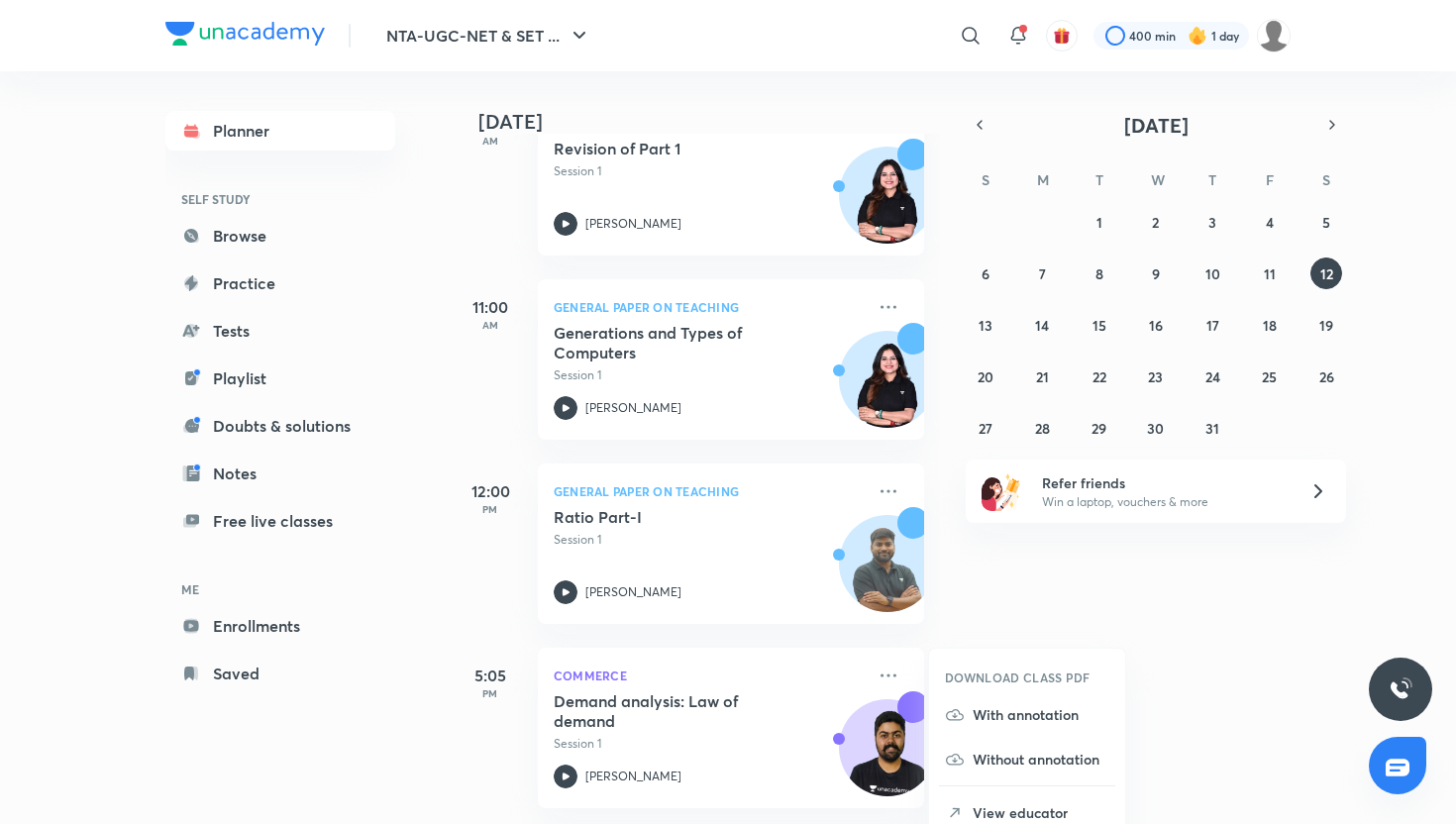 click on "[DATE] Good evening, [PERSON_NAME] You have 4 events [DATE] 10:00 AM General Paper on Teaching Revision of Part 1 Session 1 Toshiba Shukla 11:00 AM General Paper on Teaching Generations and Types of Computers Session 1 [PERSON_NAME] 12:00 PM General Paper on Teaching Ratio Part-I Session 1 [PERSON_NAME] 5:05 PM Commerce Demand analysis: Law of demand Session 1 [PERSON_NAME]" at bounding box center [951, 448] 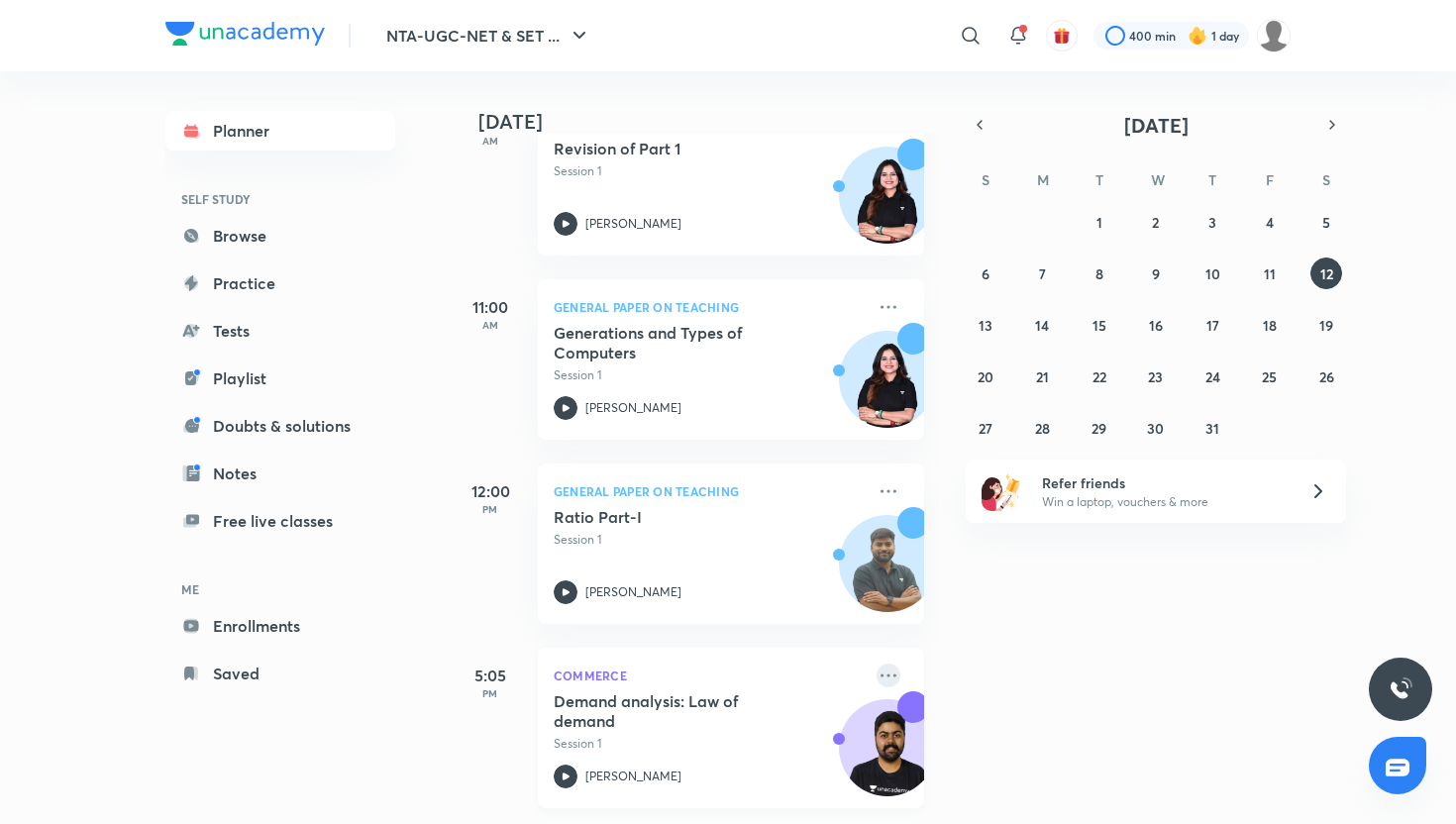 click 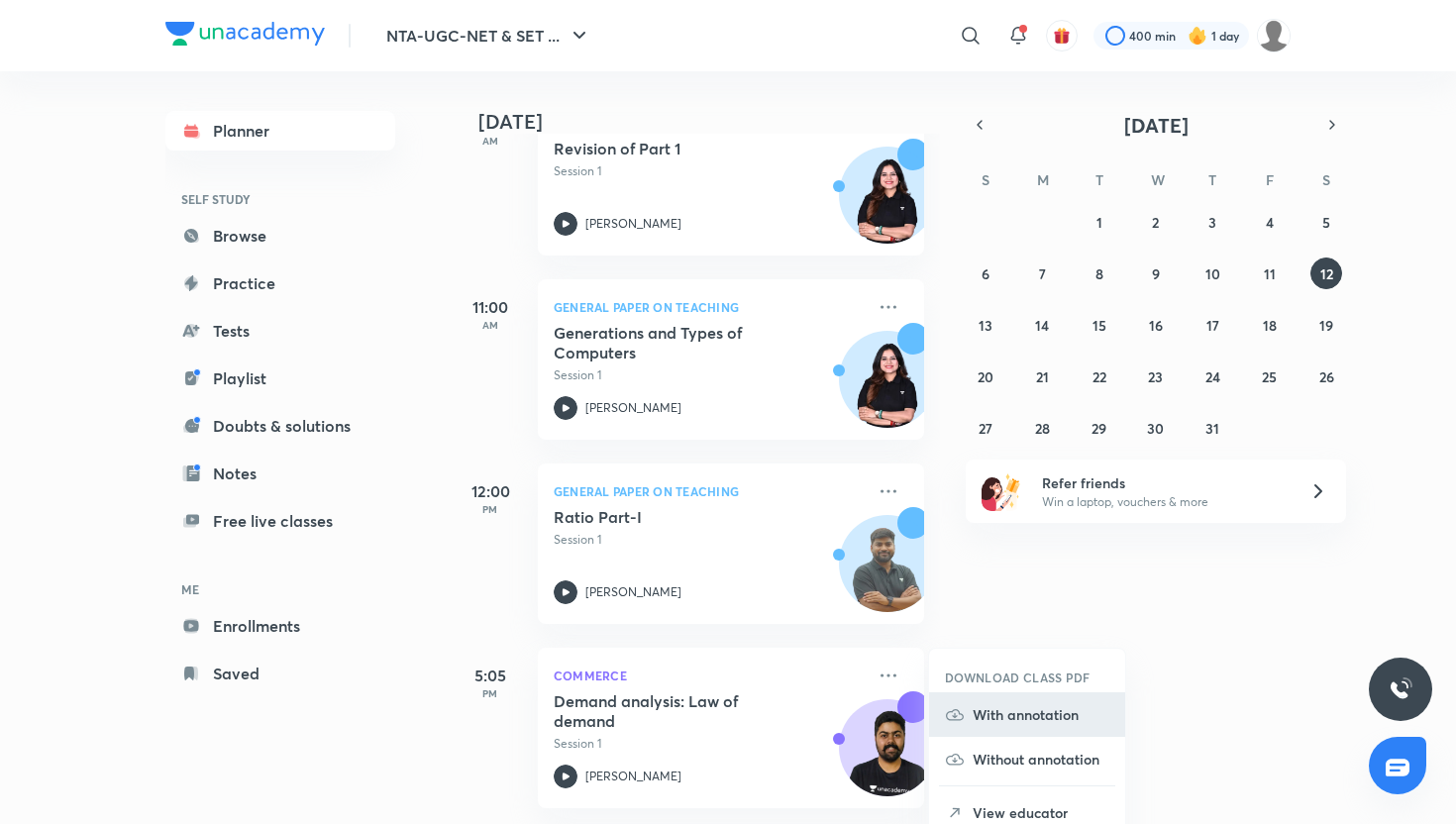 click on "With annotation" at bounding box center [1027, 714] 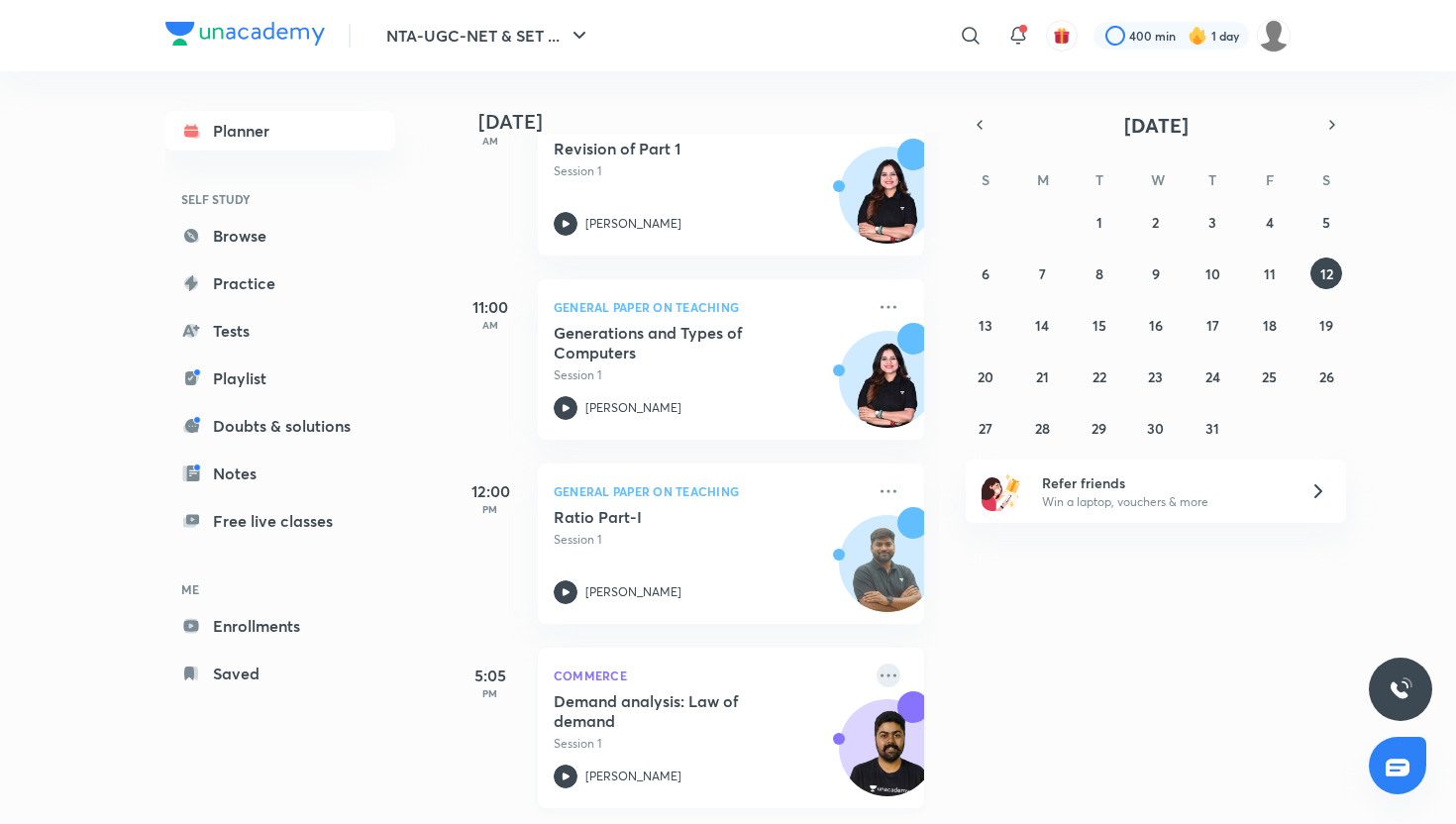 click 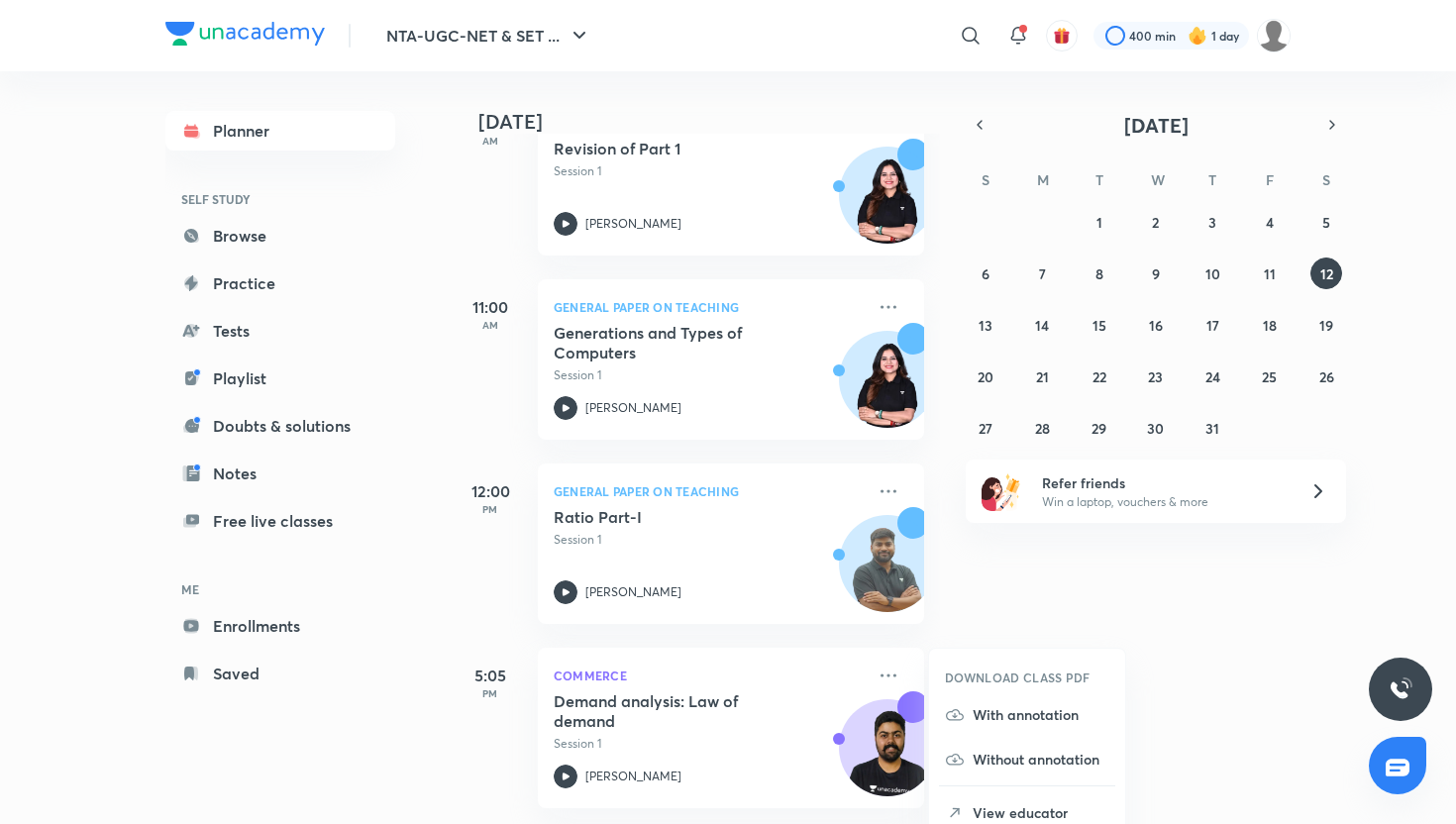 click on "DOWNLOAD CLASS PDF" at bounding box center [1017, 677] 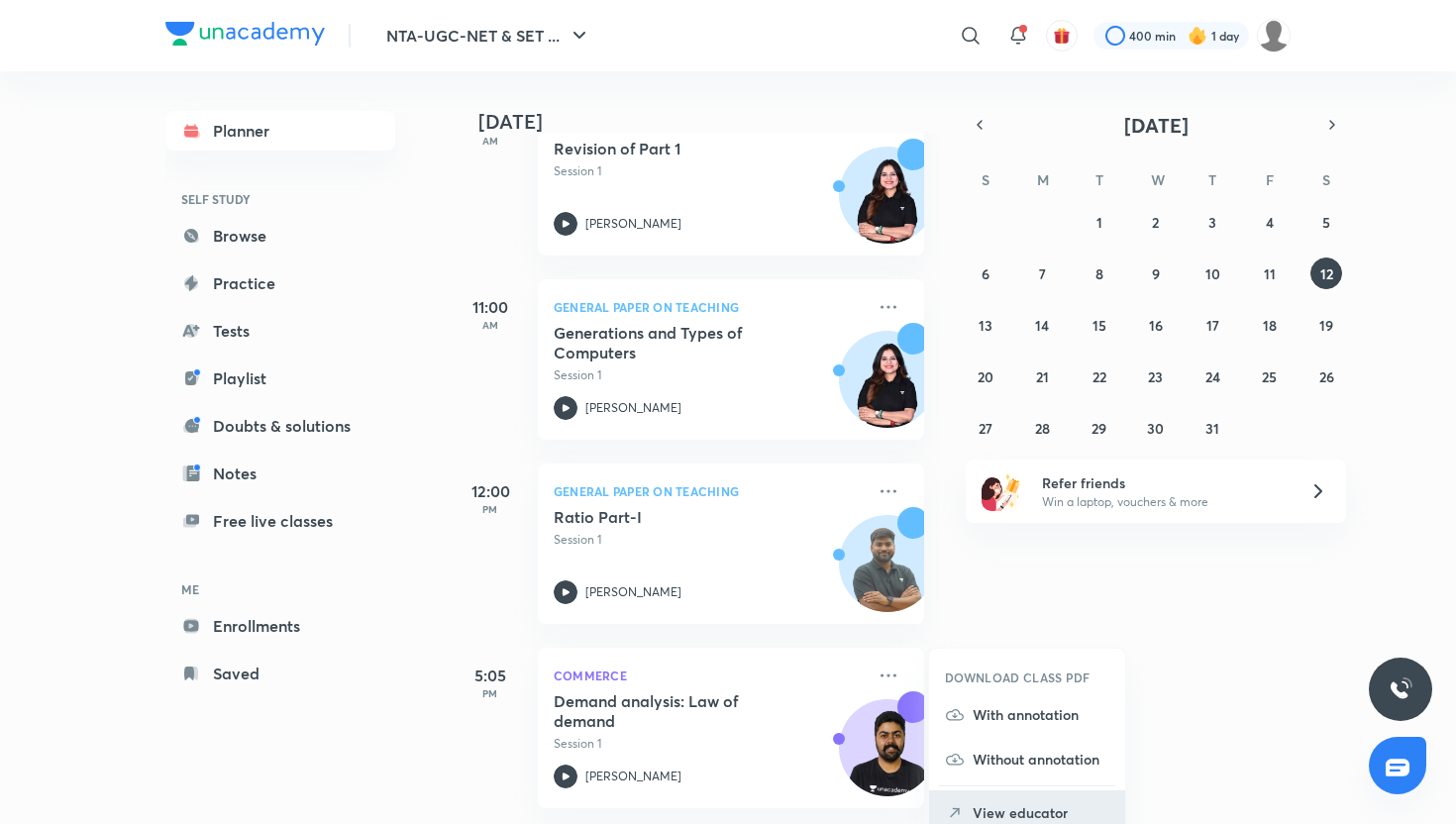 click on "View educator" at bounding box center [1041, 812] 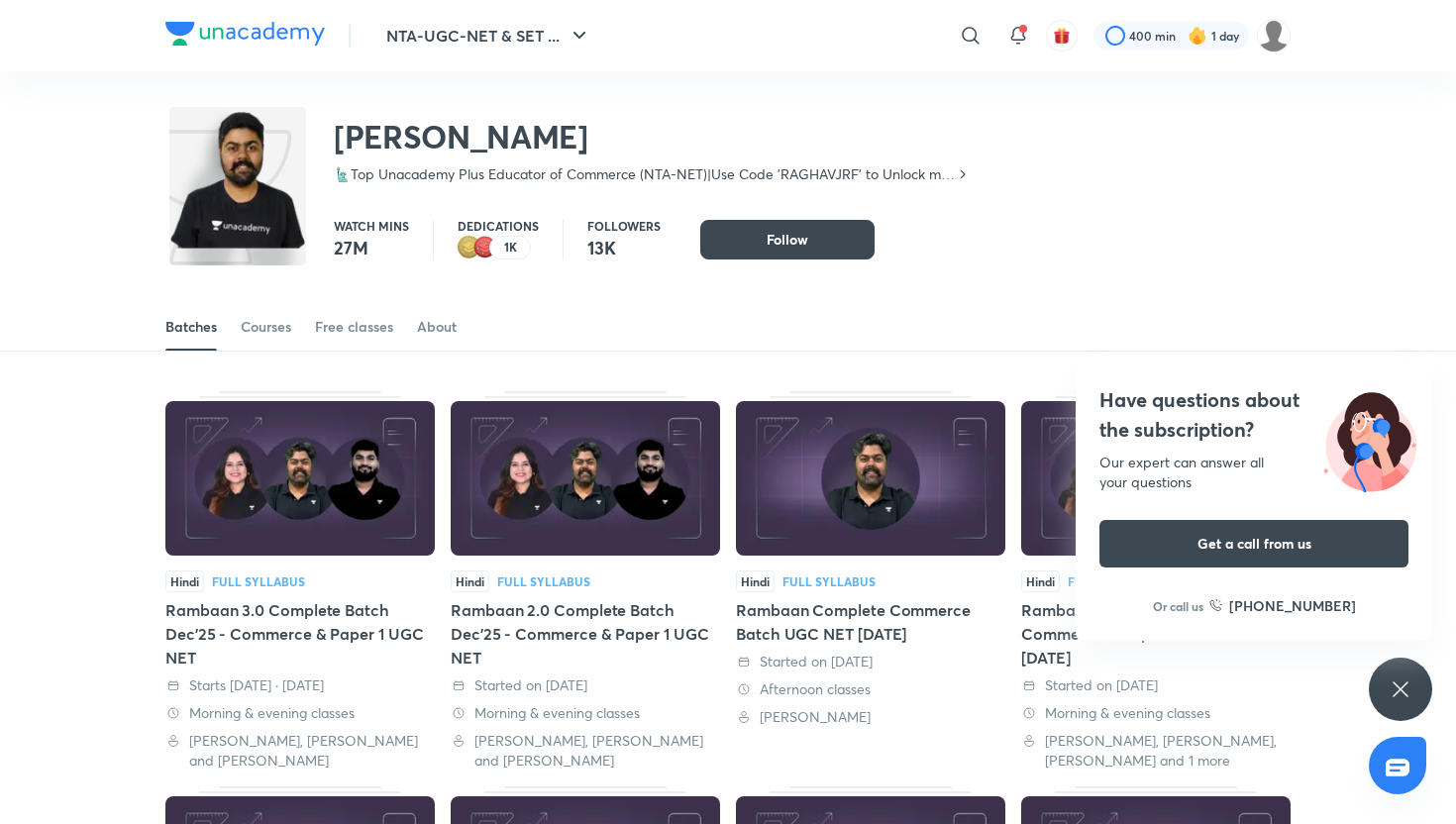 click 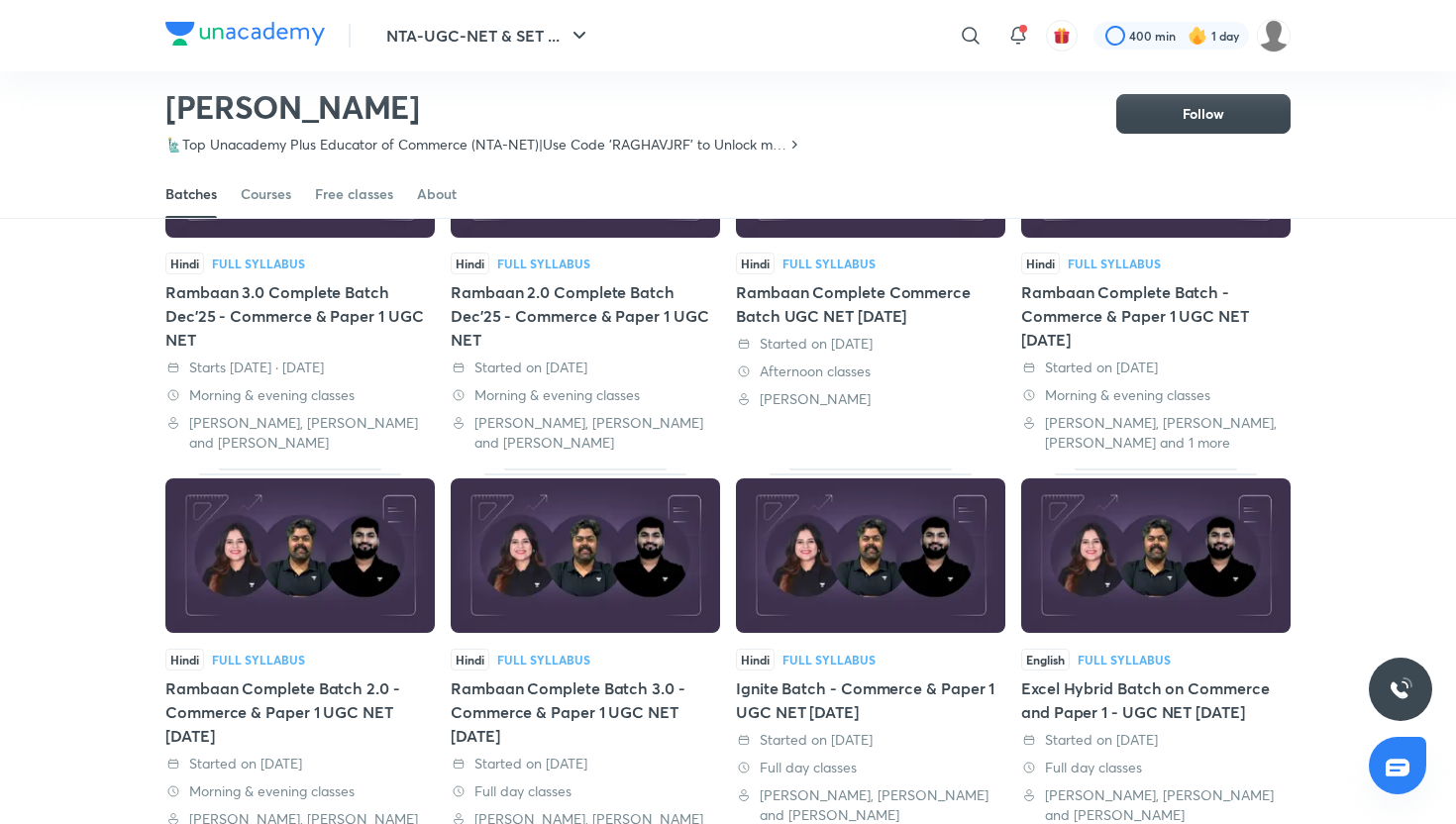 scroll, scrollTop: 130, scrollLeft: 0, axis: vertical 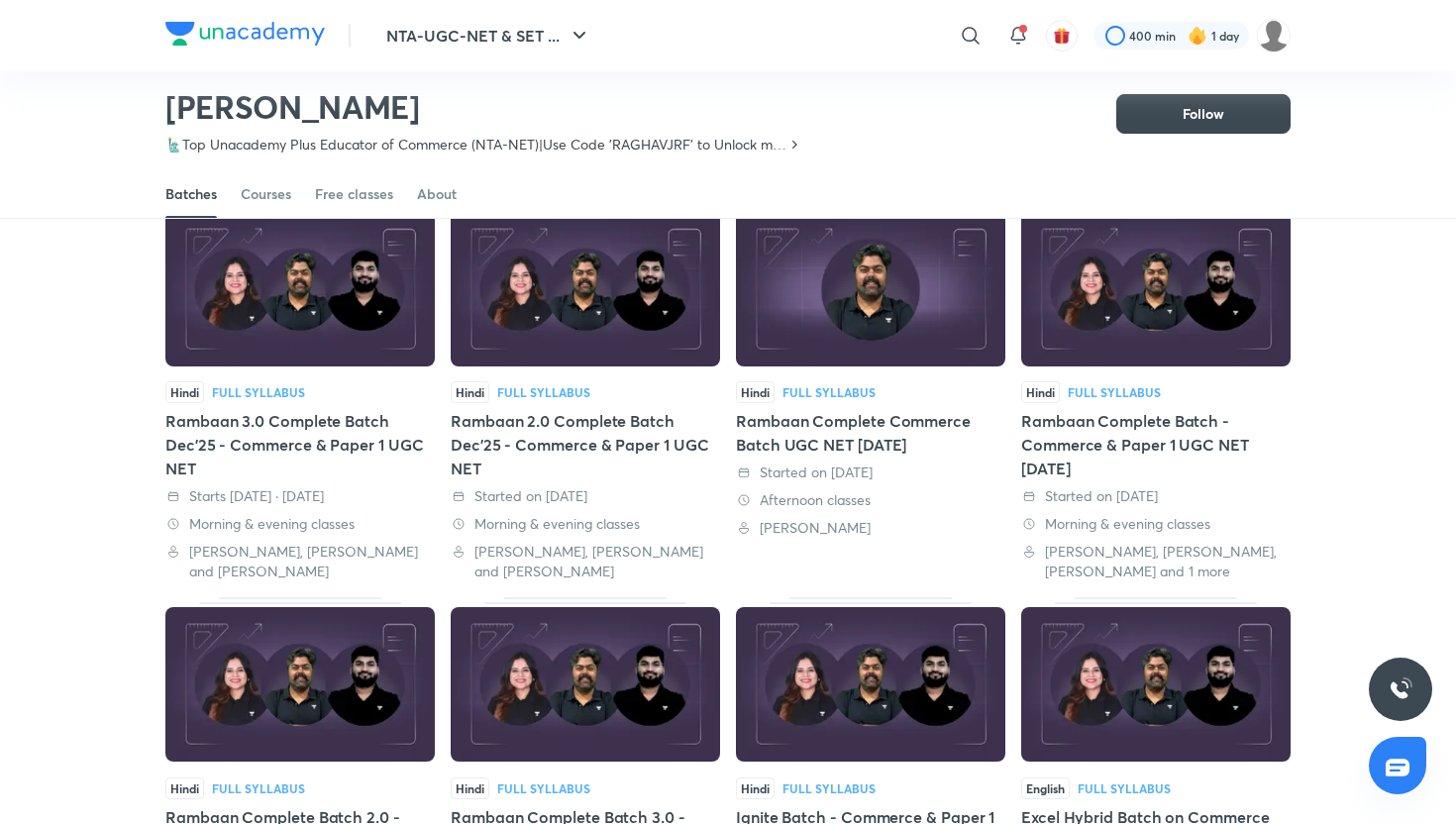 click on "Rambaan 3.0 Complete Batch Dec'25 - Commerce & Paper 1 UGC NET" at bounding box center [300, 445] 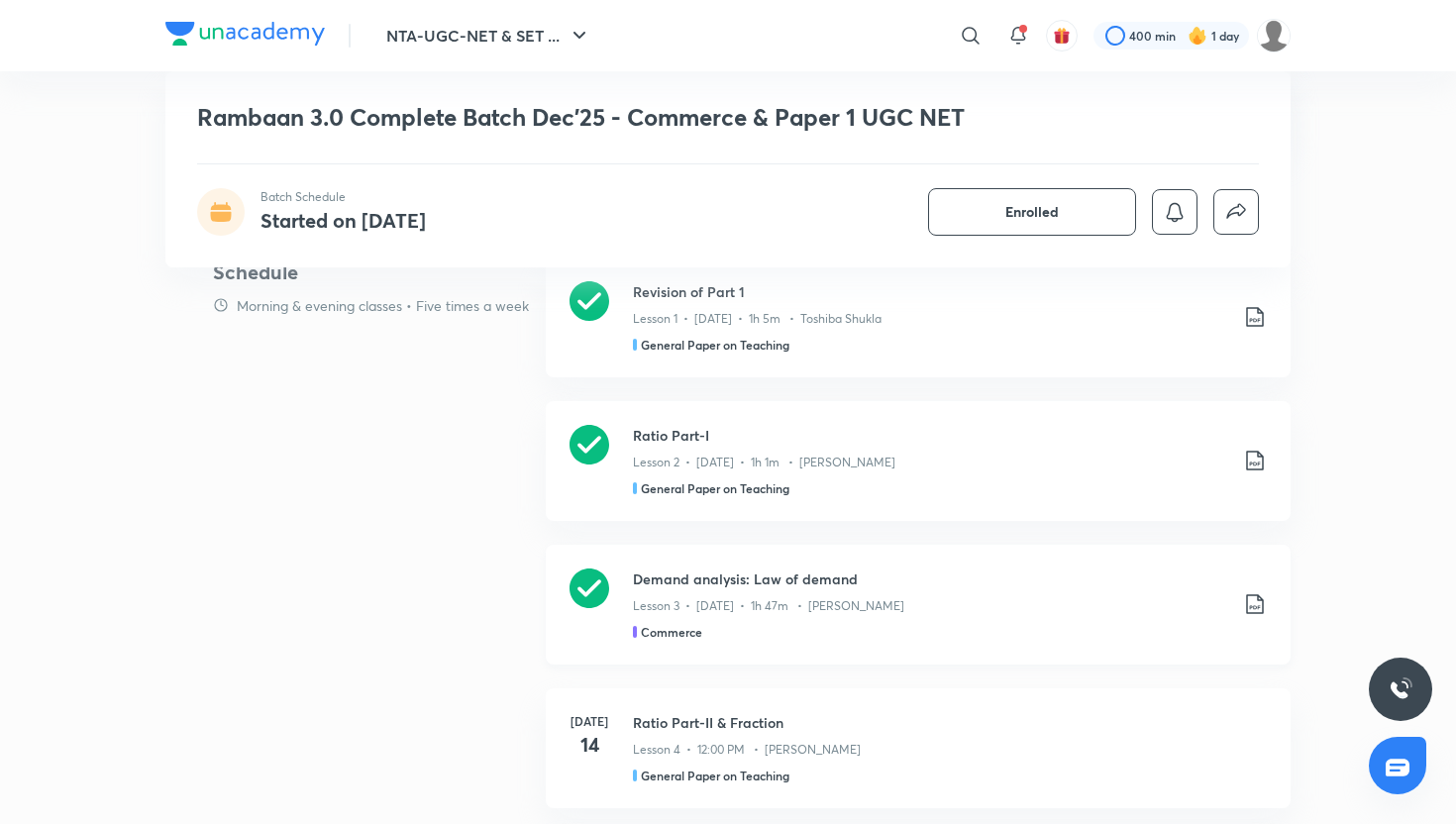 scroll, scrollTop: 966, scrollLeft: 0, axis: vertical 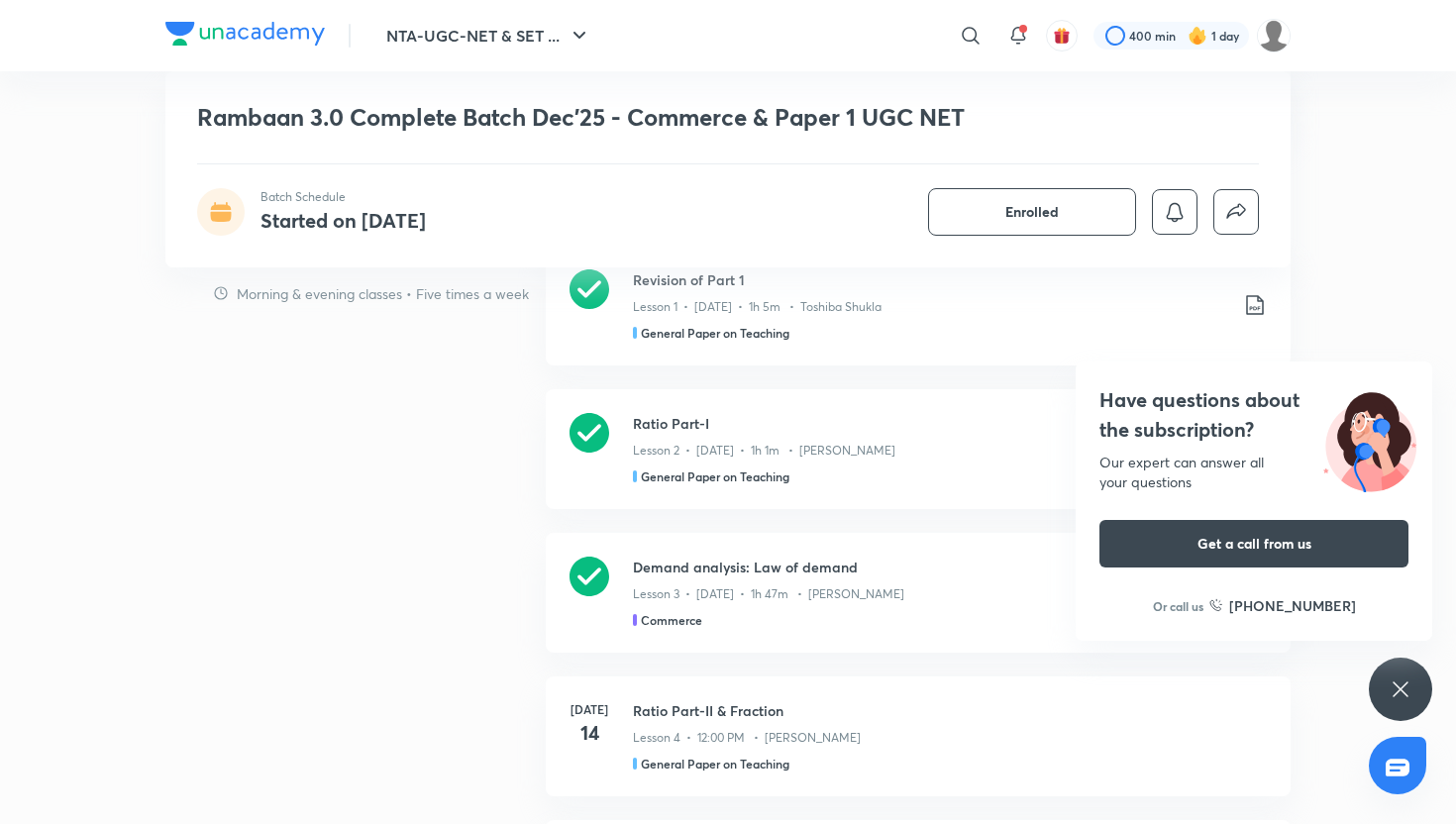 click 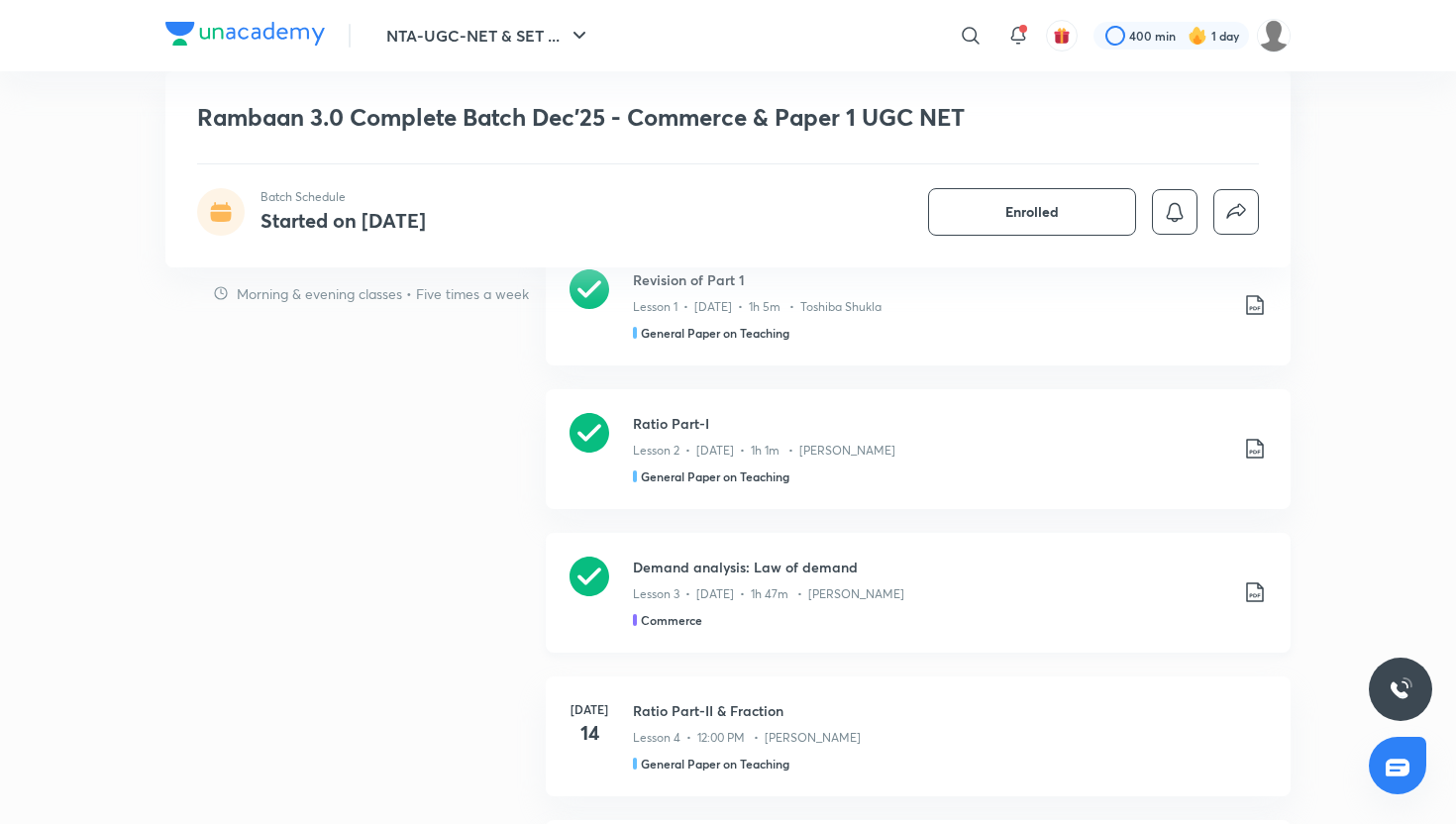 click 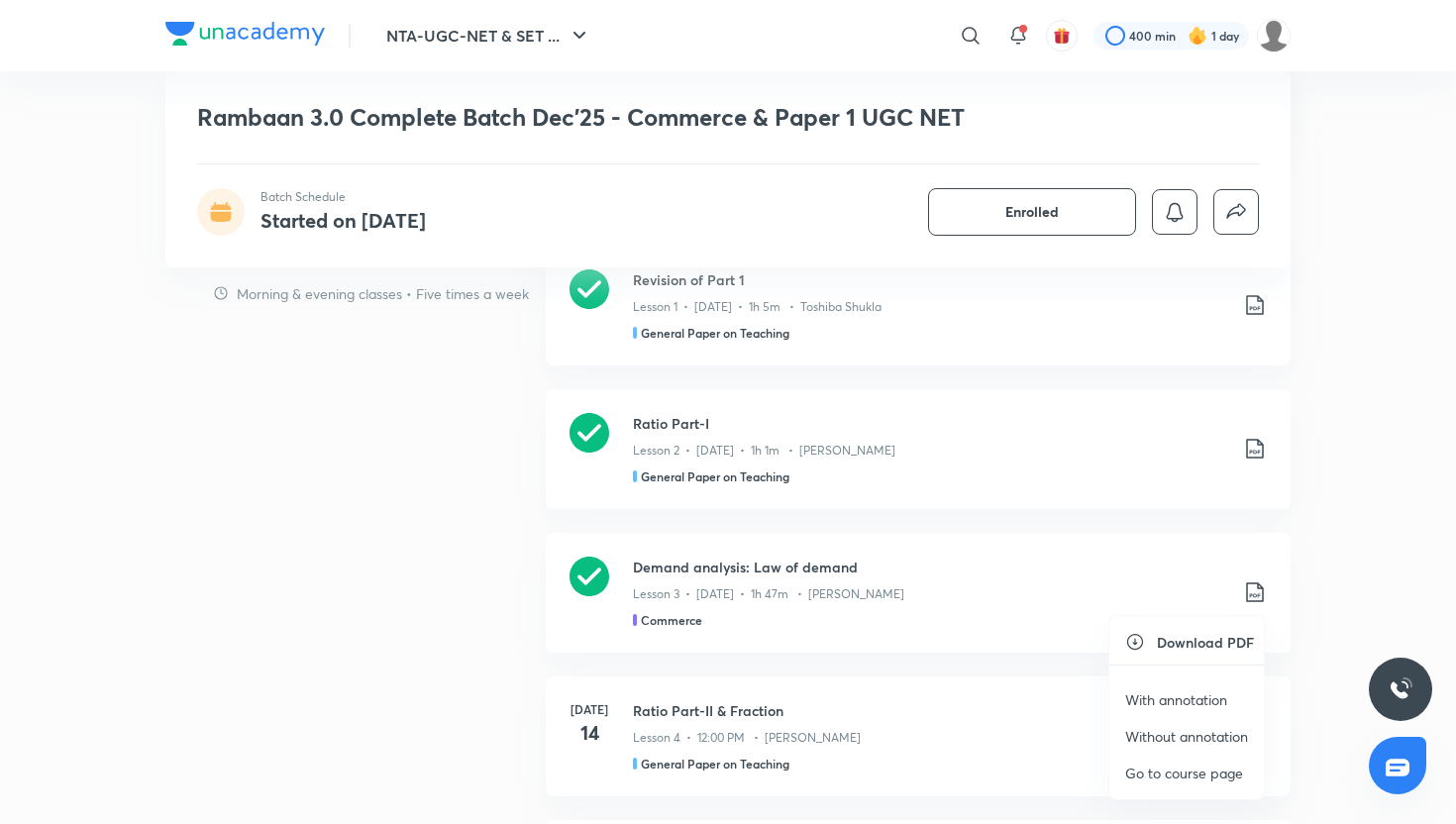 click on "Go to course page" at bounding box center [1184, 772] 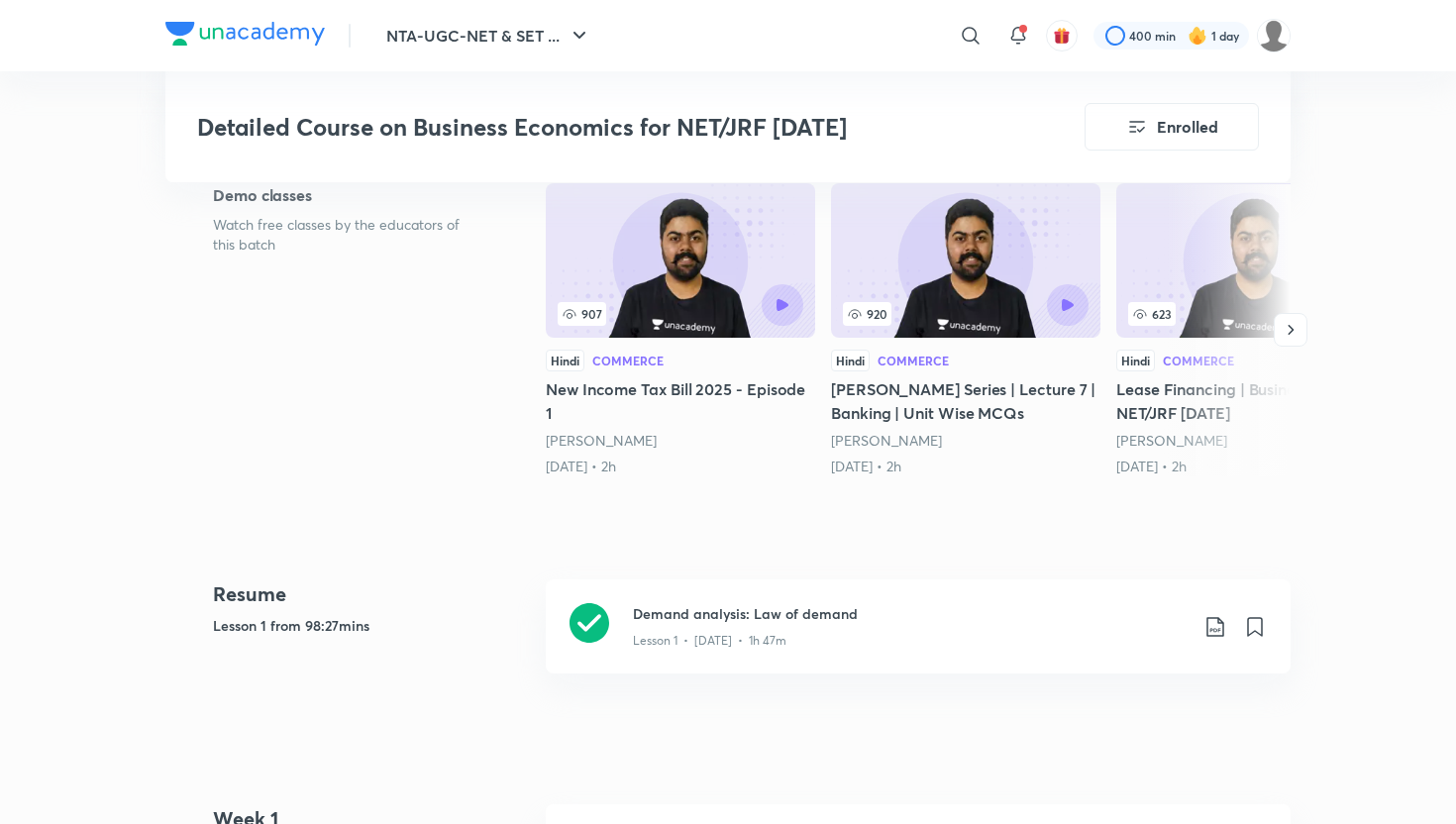 scroll, scrollTop: 480, scrollLeft: 0, axis: vertical 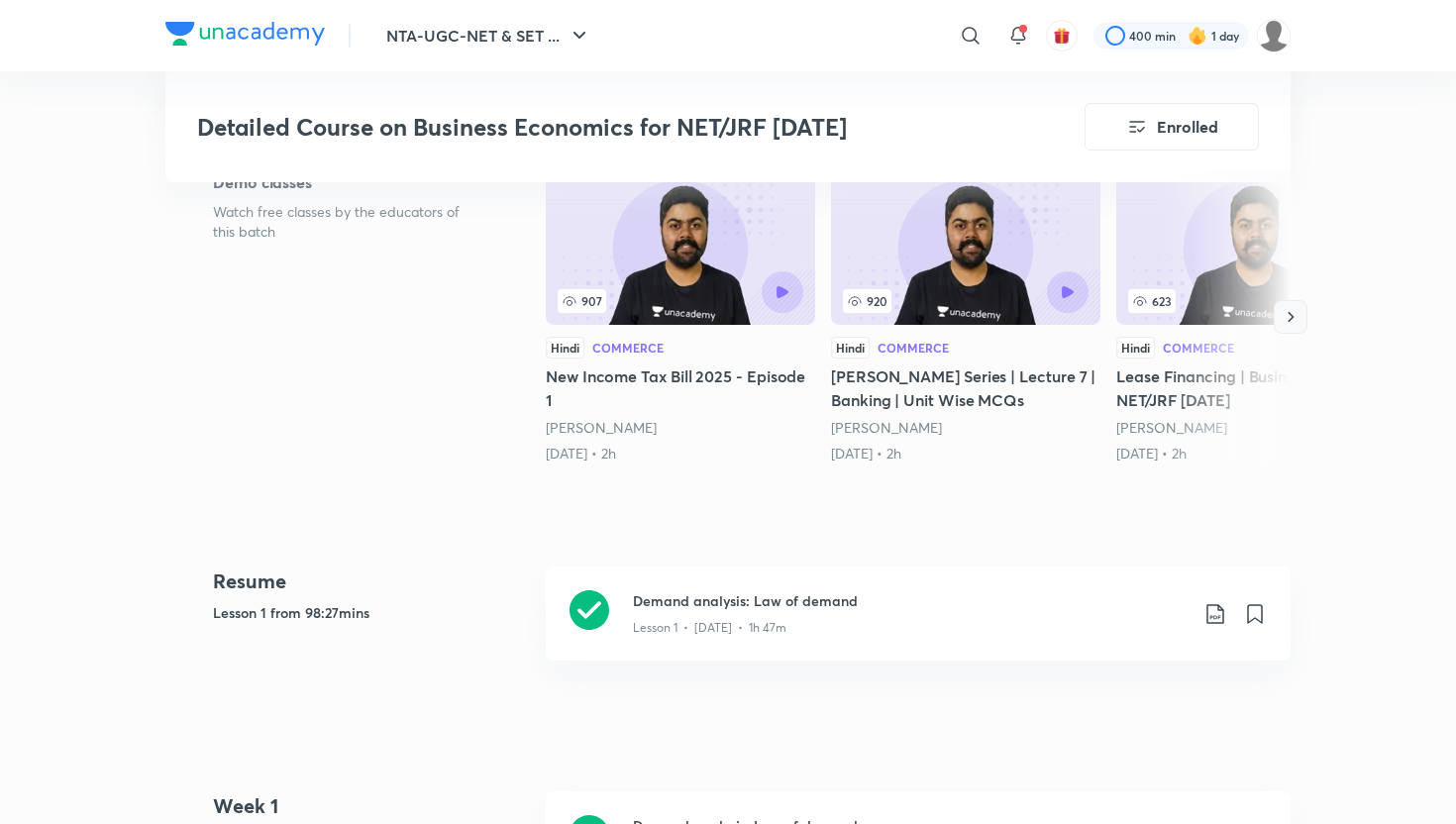 click 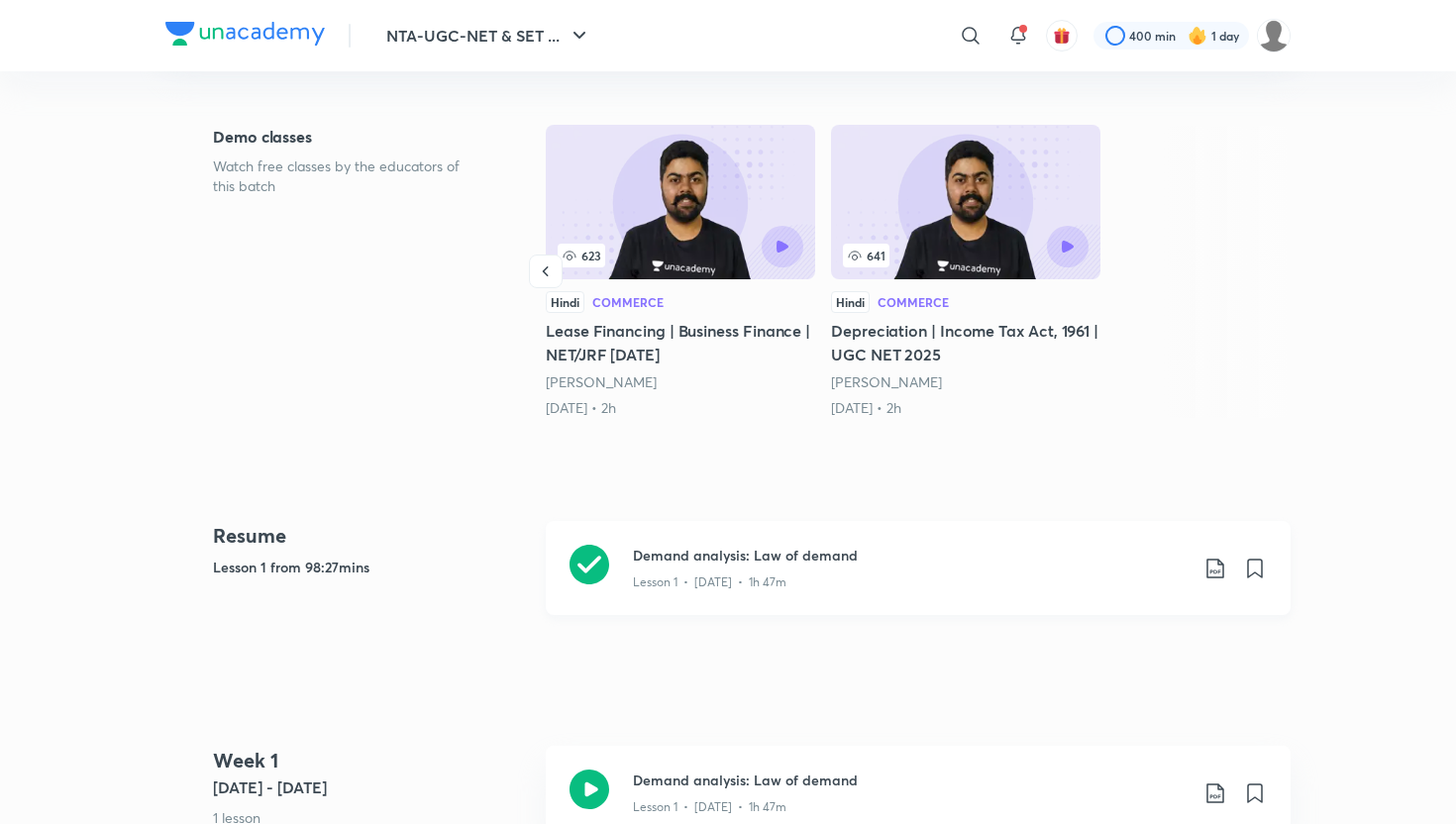 scroll, scrollTop: 0, scrollLeft: 0, axis: both 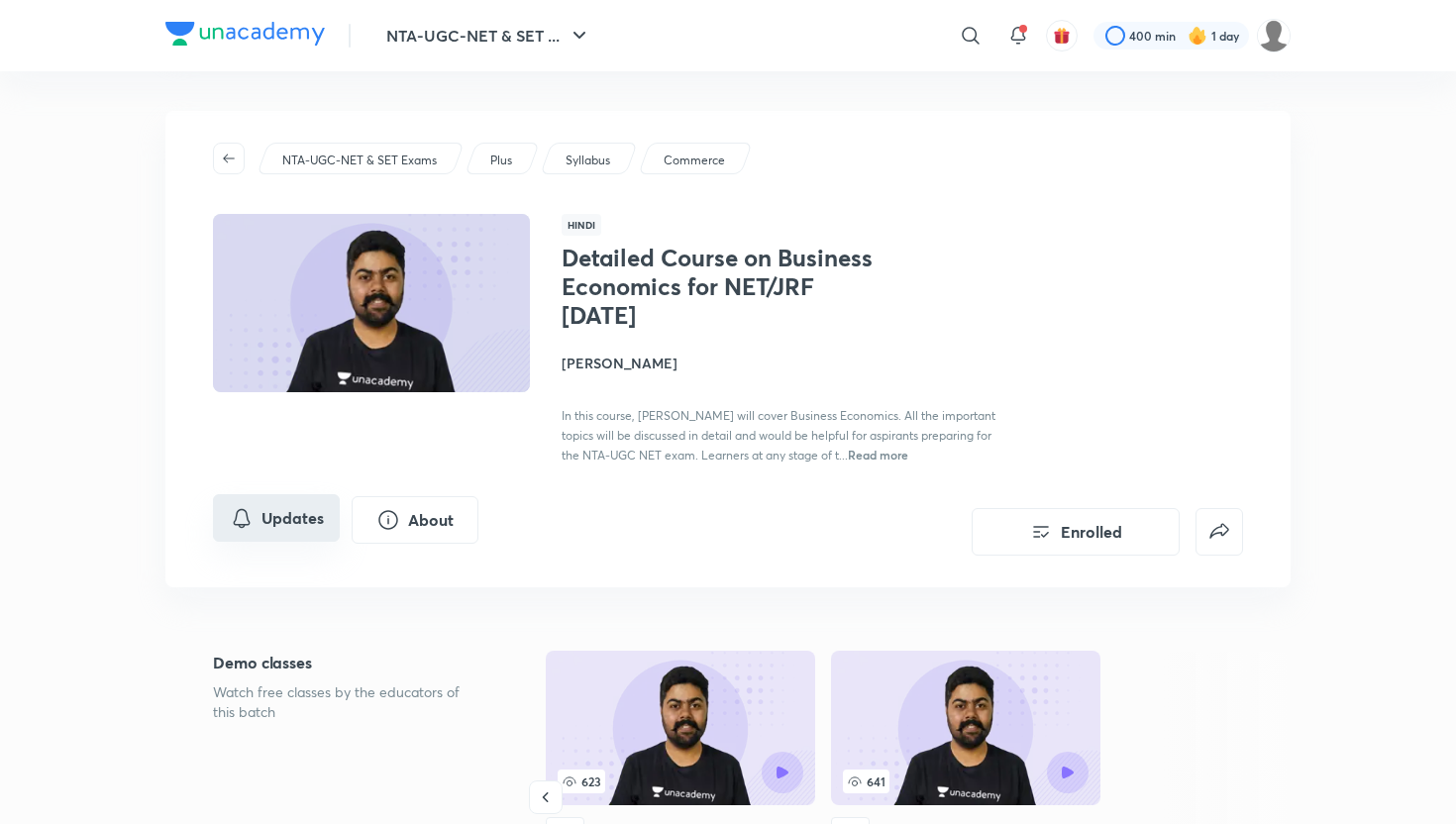 click on "Updates" at bounding box center (276, 518) 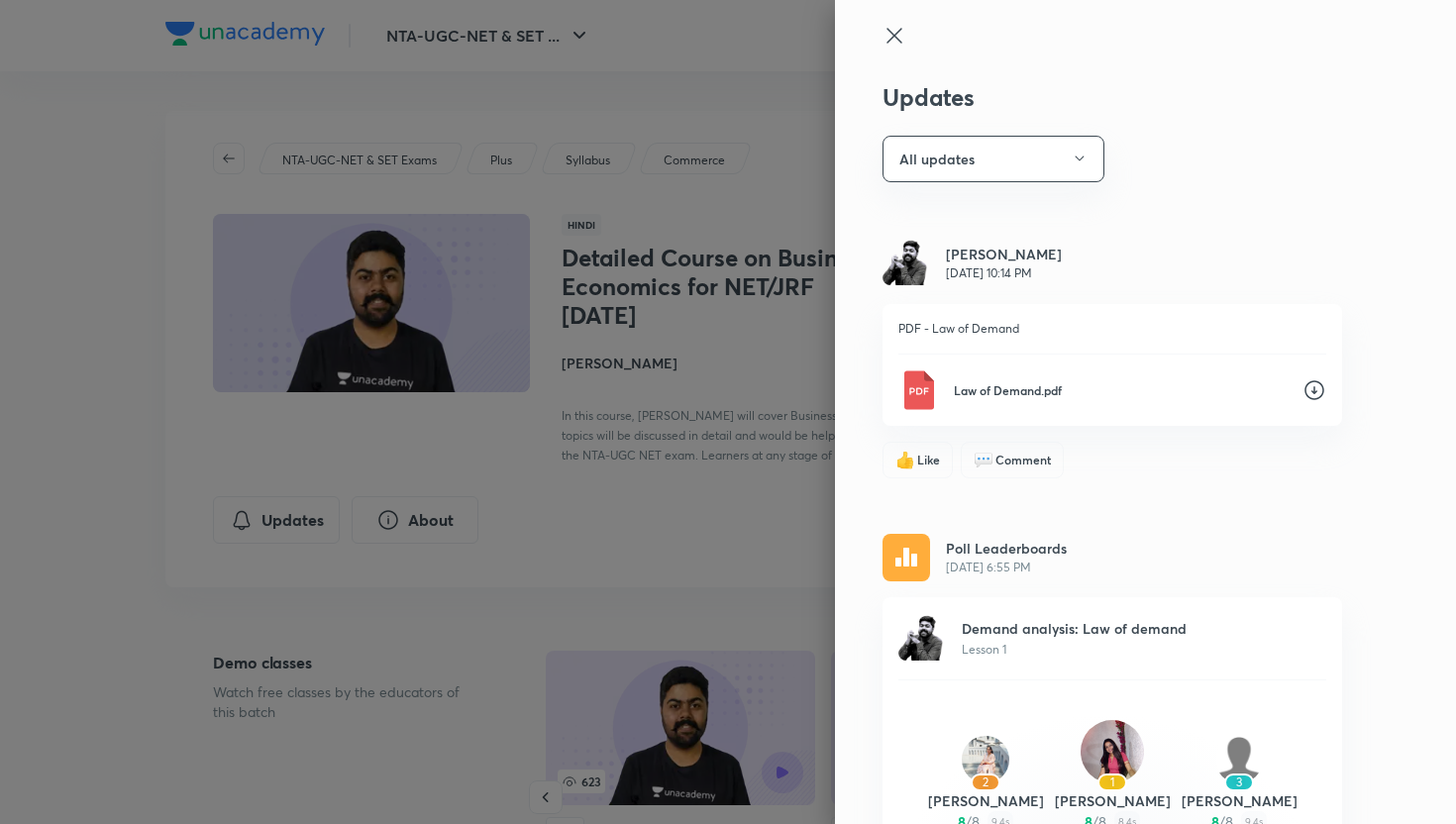 click 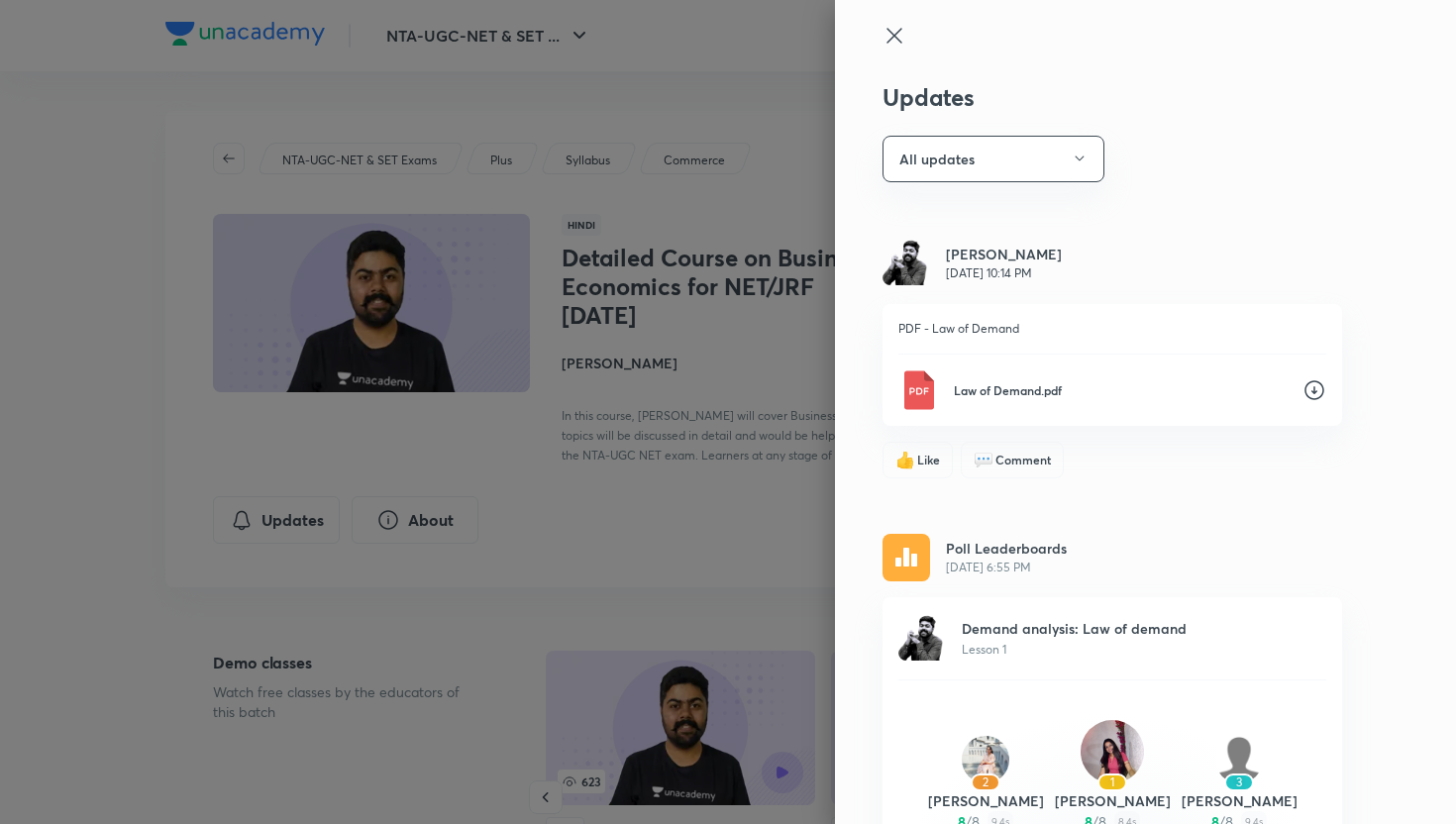 click 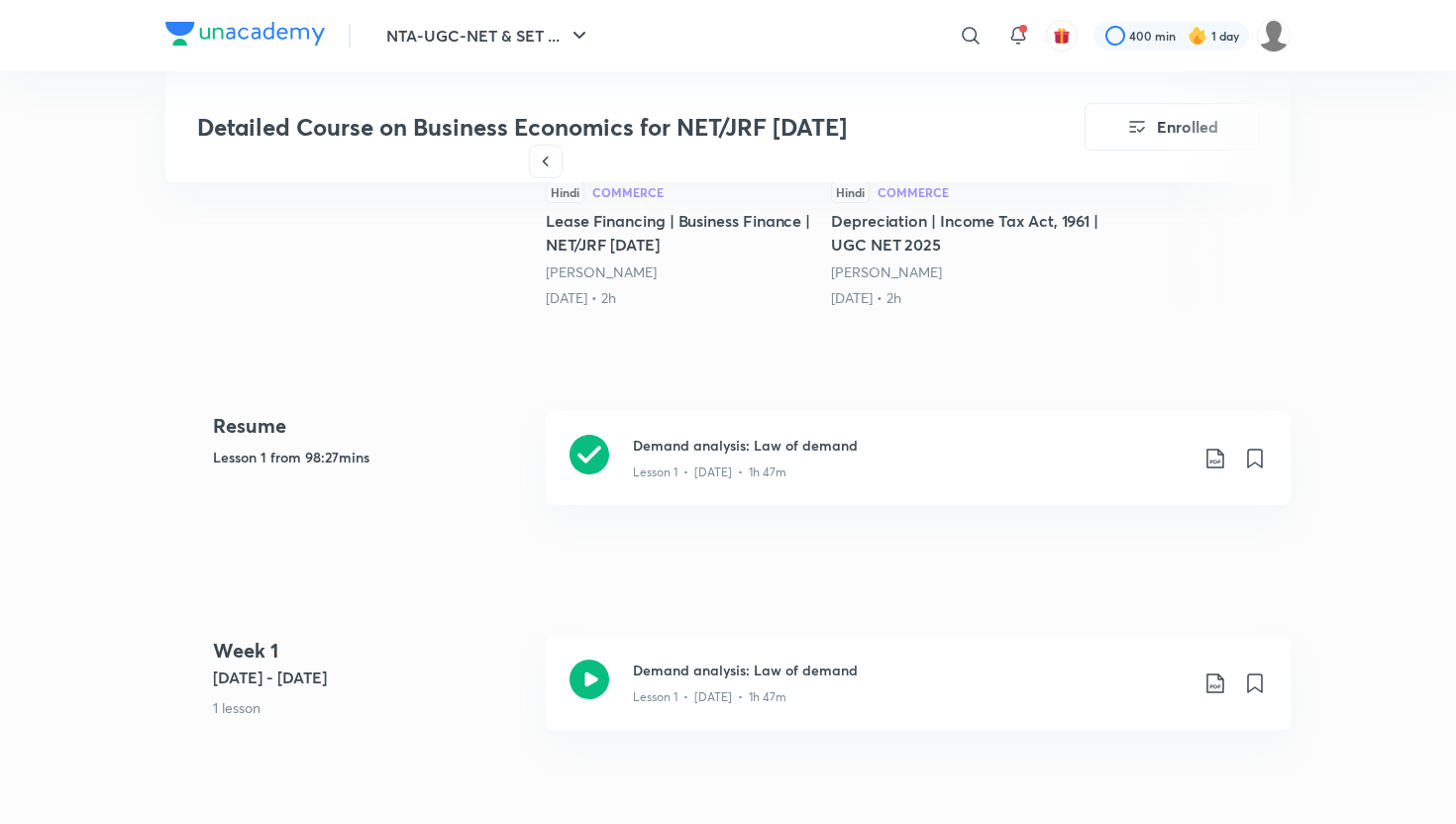 scroll, scrollTop: 641, scrollLeft: 0, axis: vertical 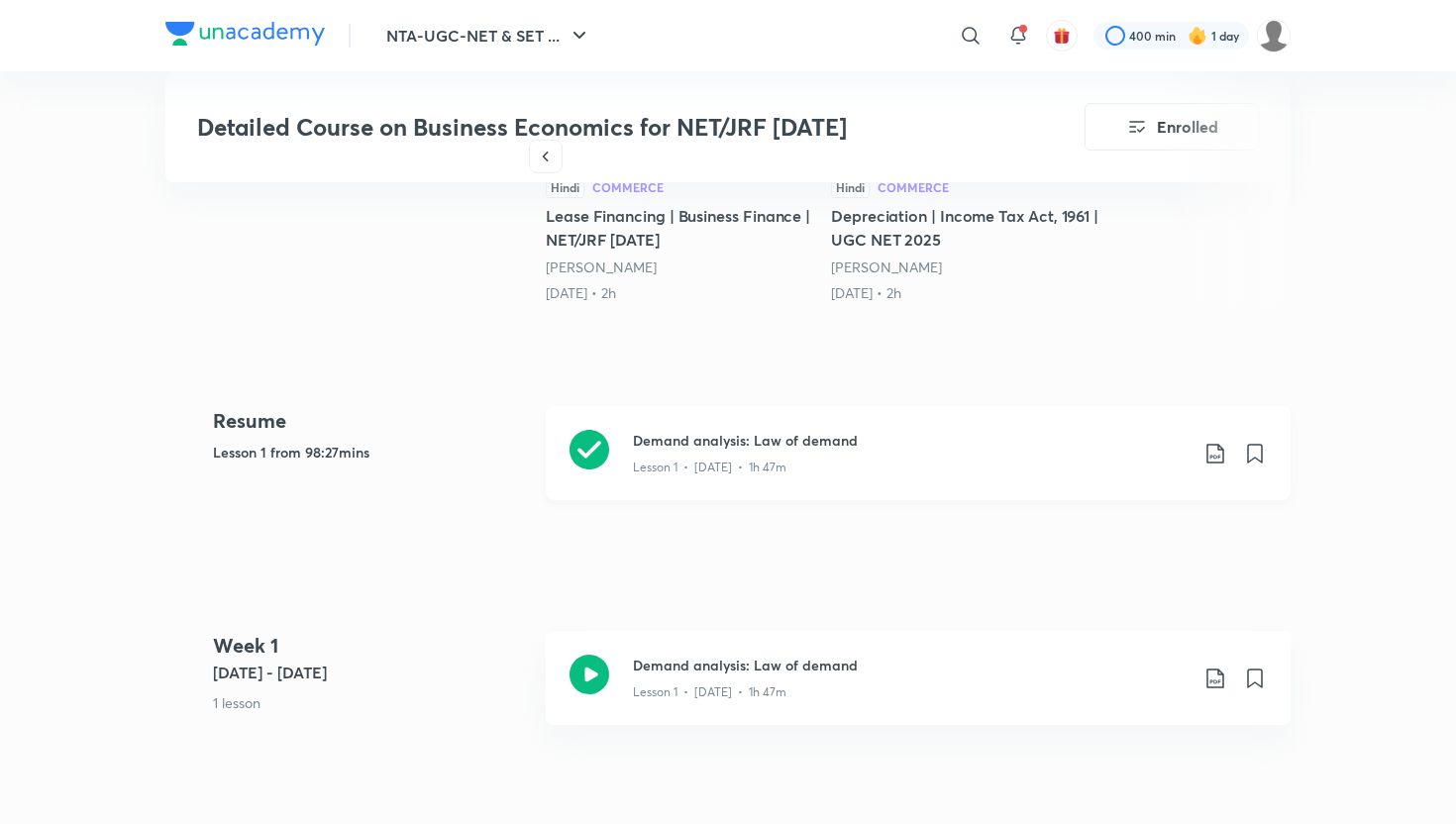 click 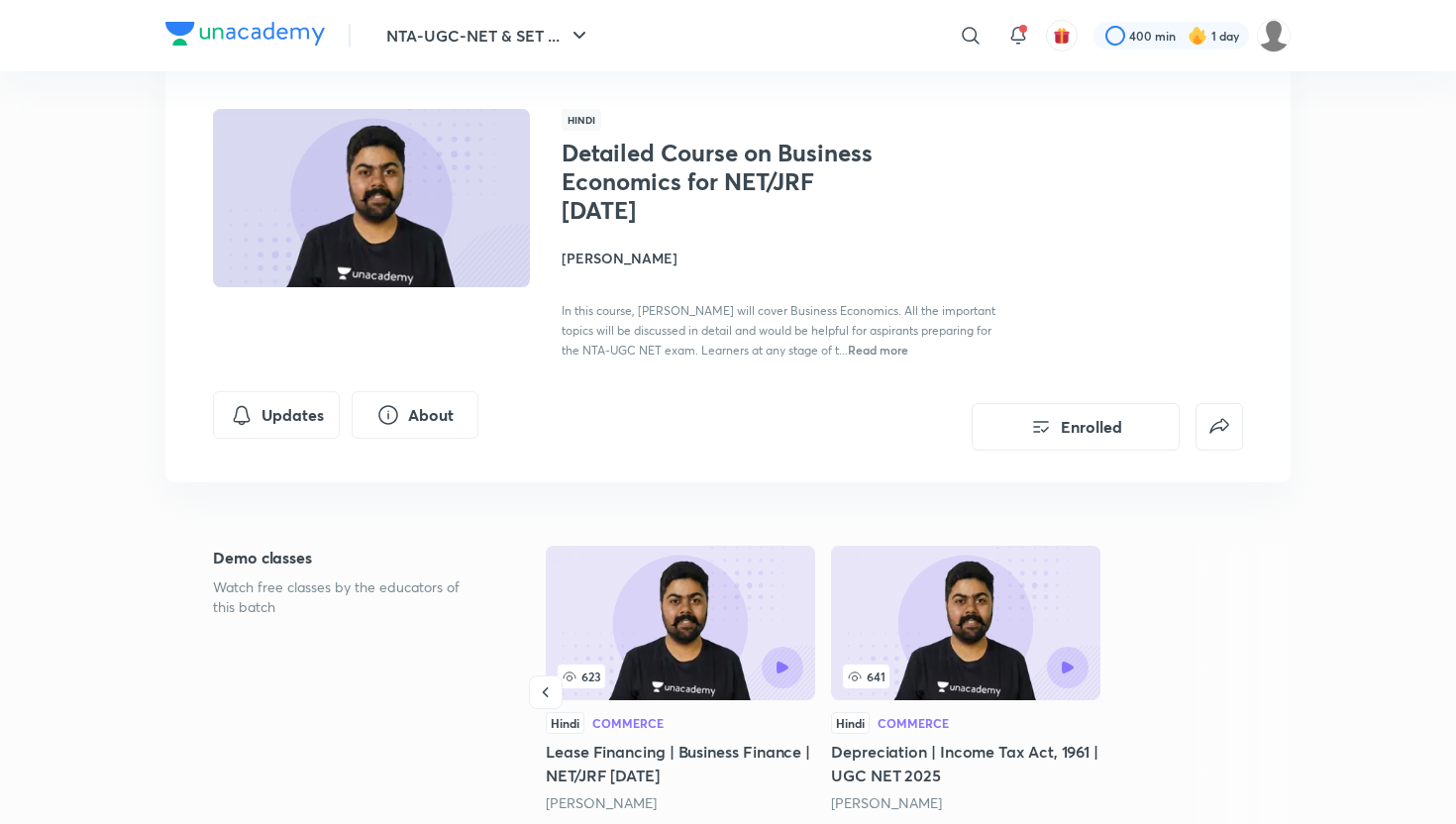 scroll, scrollTop: 0, scrollLeft: 0, axis: both 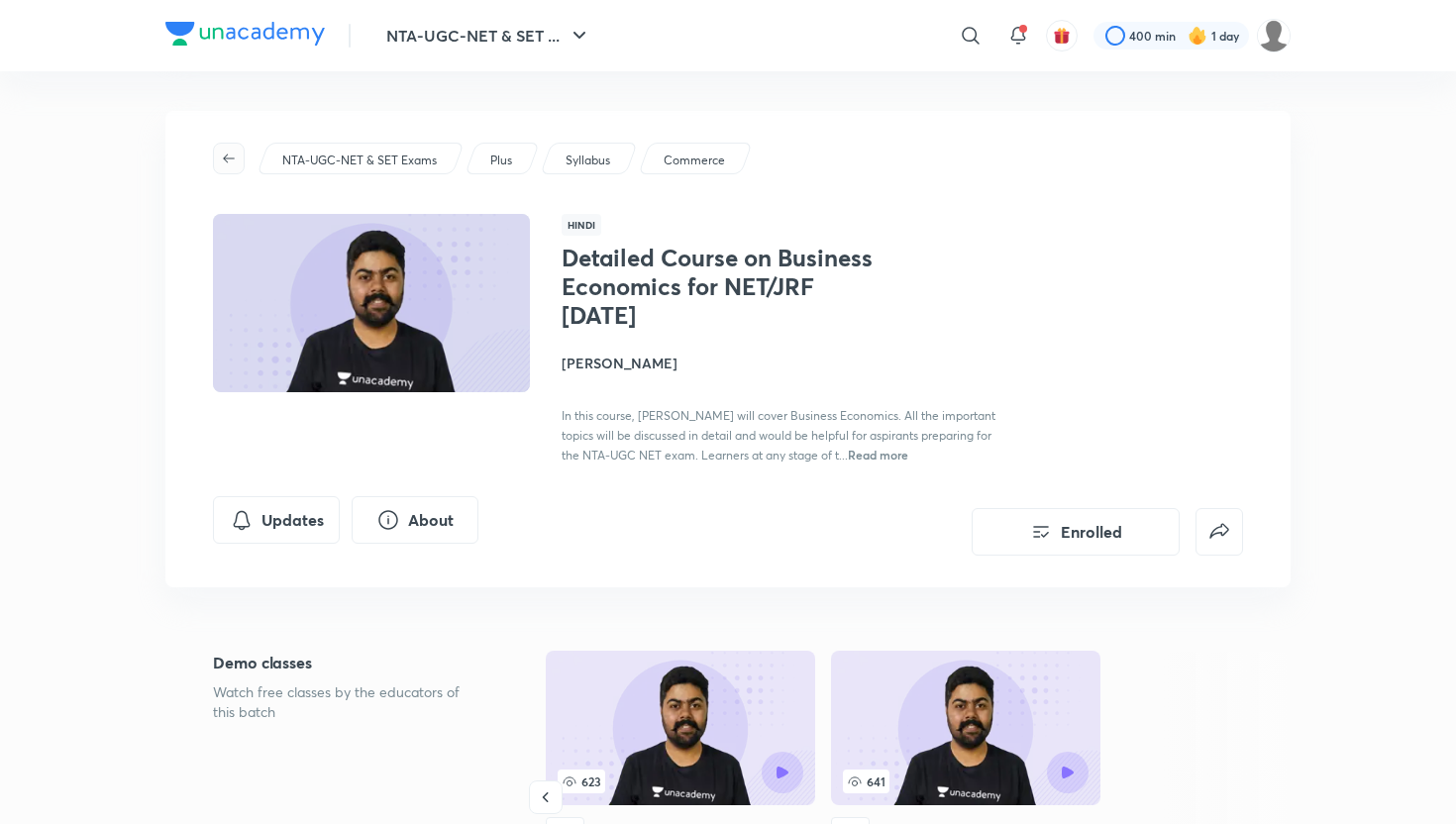 click 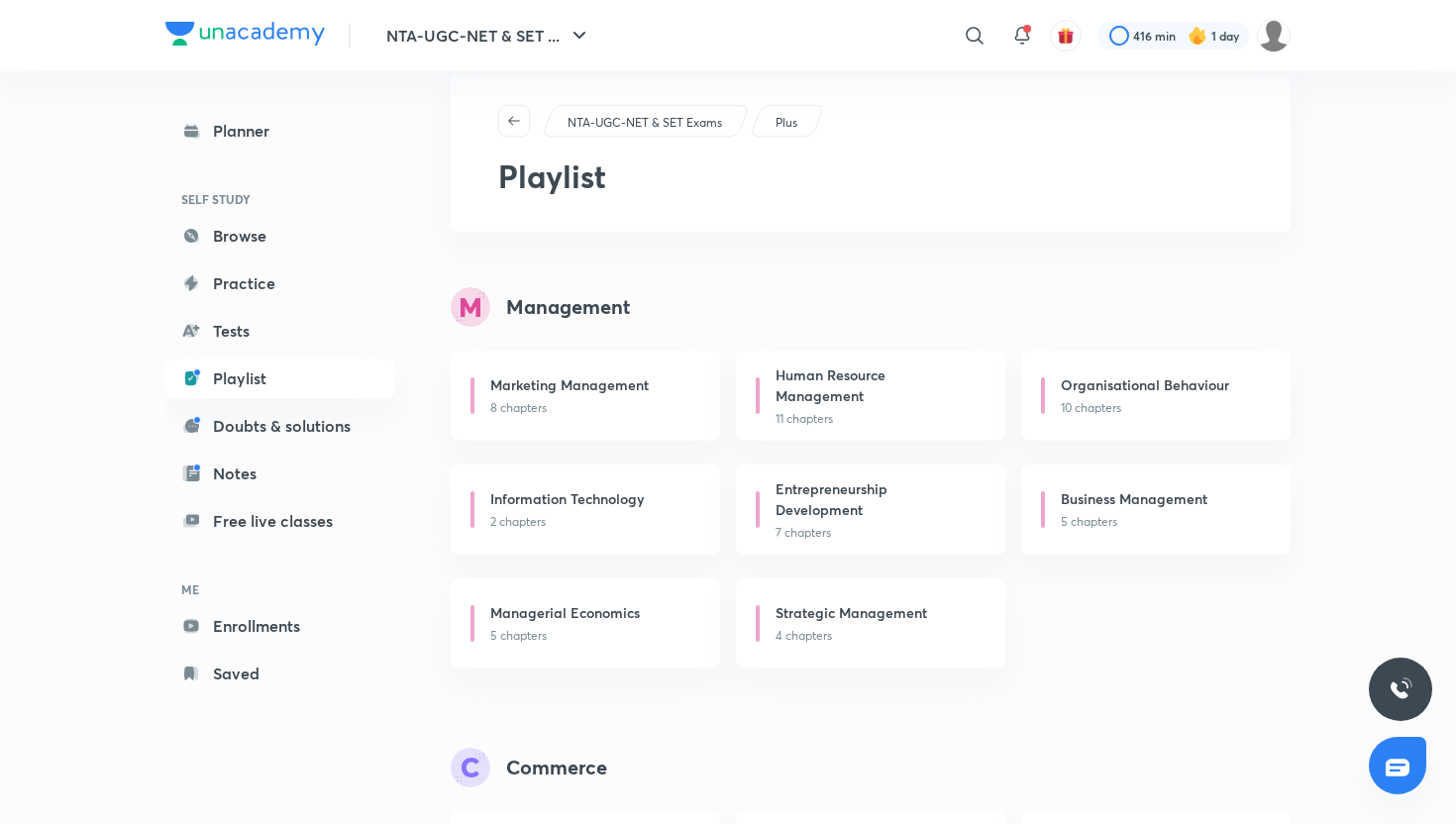 scroll, scrollTop: 0, scrollLeft: 0, axis: both 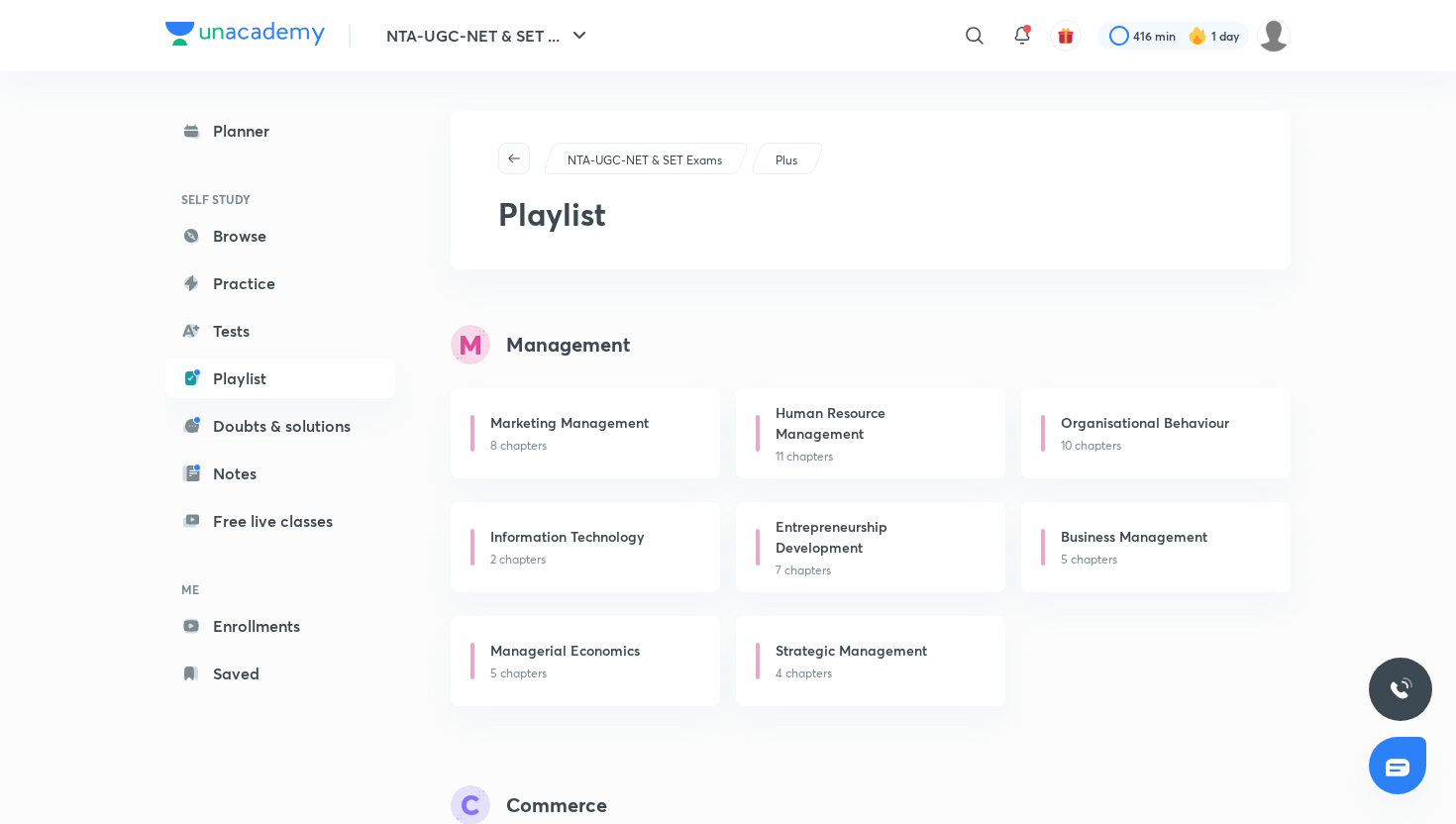 click 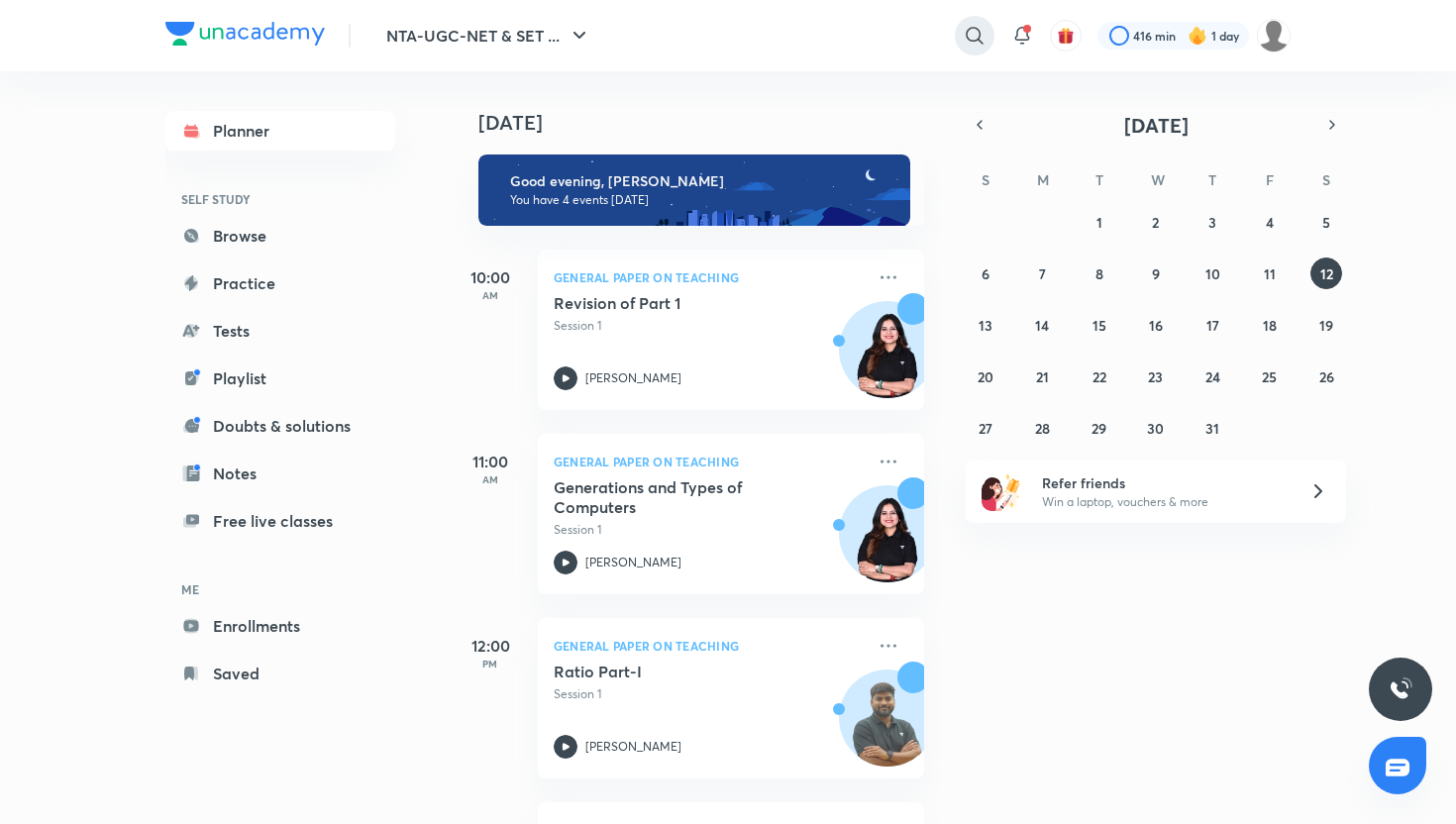 click 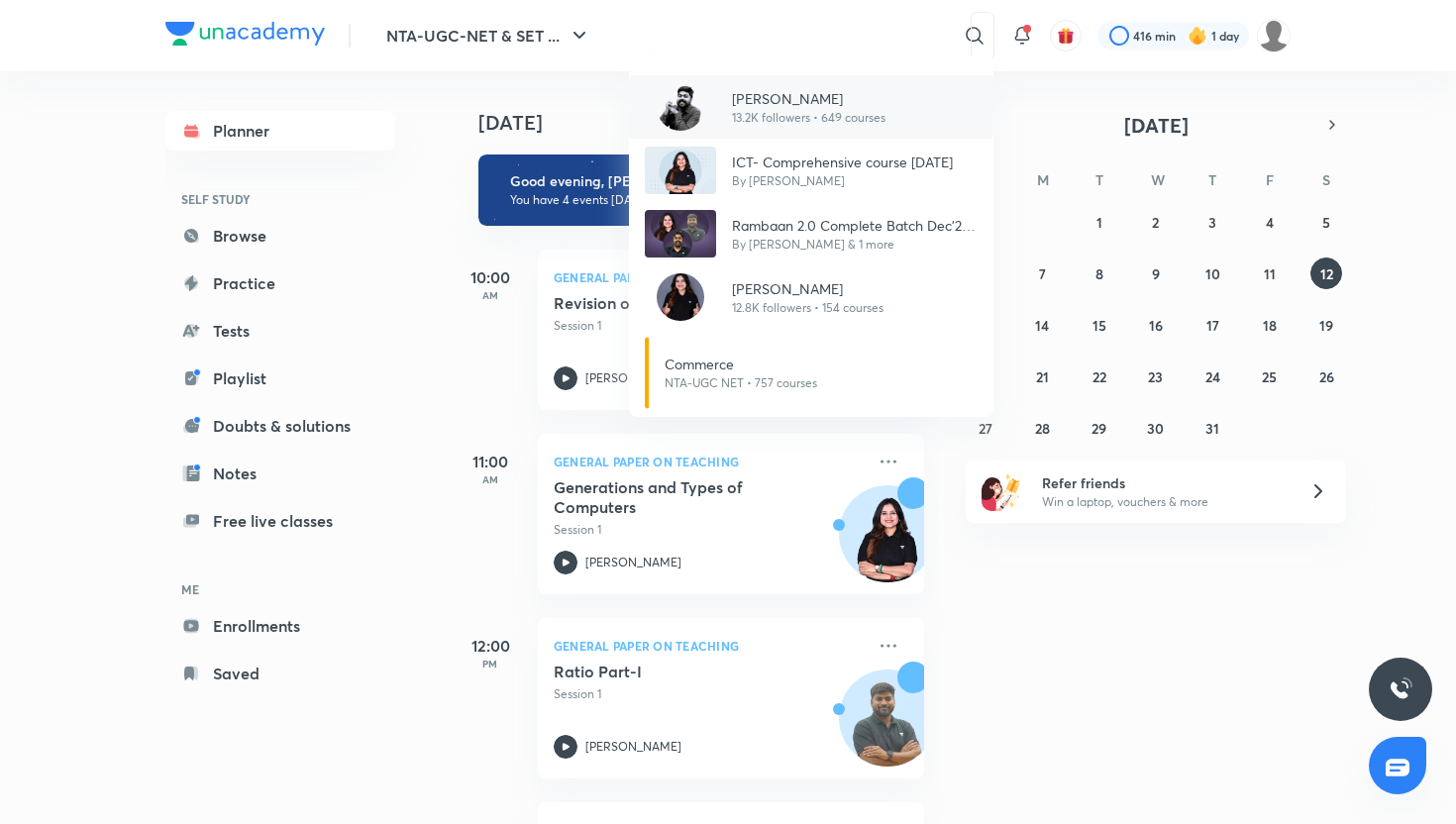 click on "13.2K followers • 649 courses" at bounding box center (808, 118) 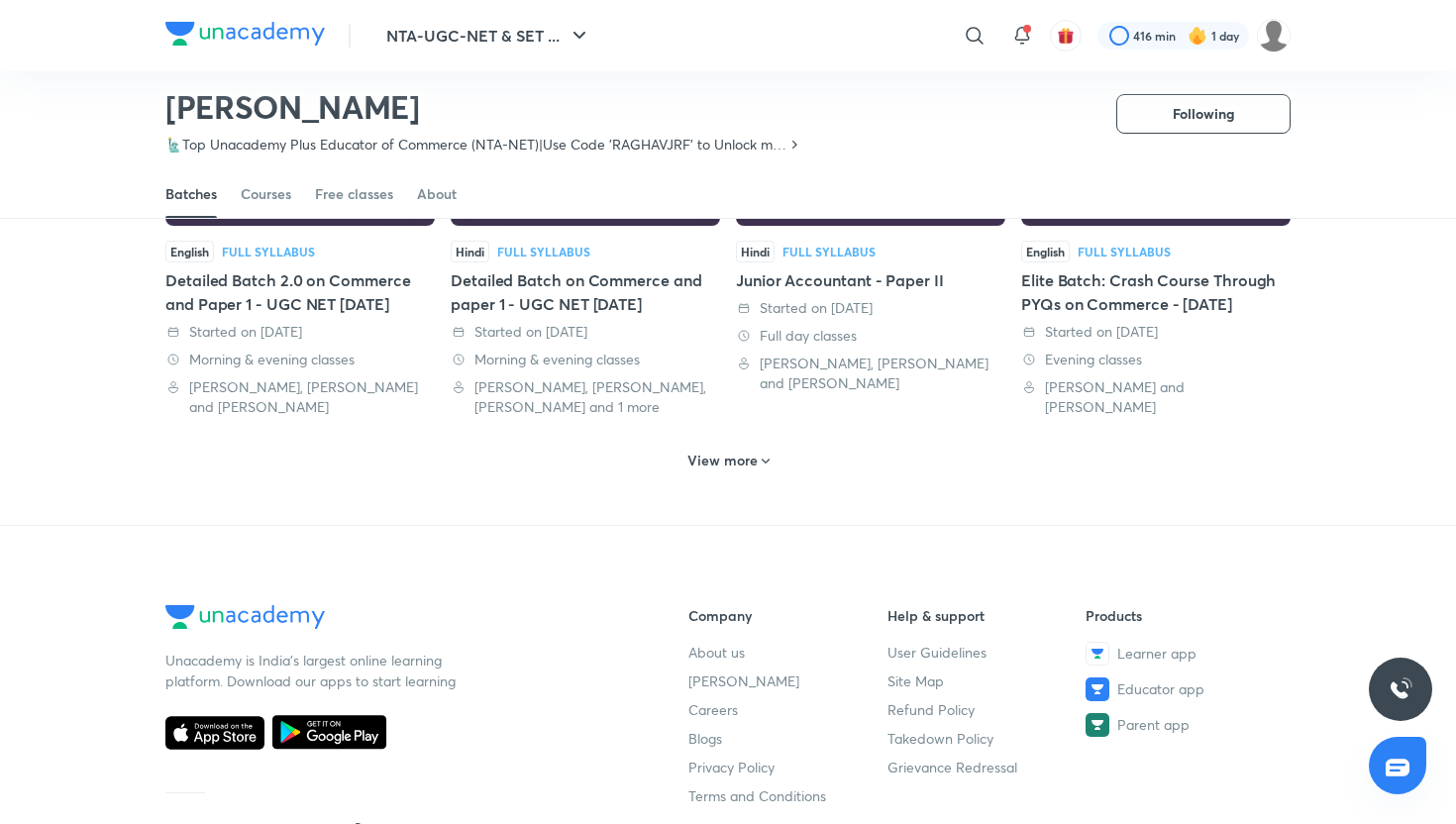scroll, scrollTop: 1063, scrollLeft: 0, axis: vertical 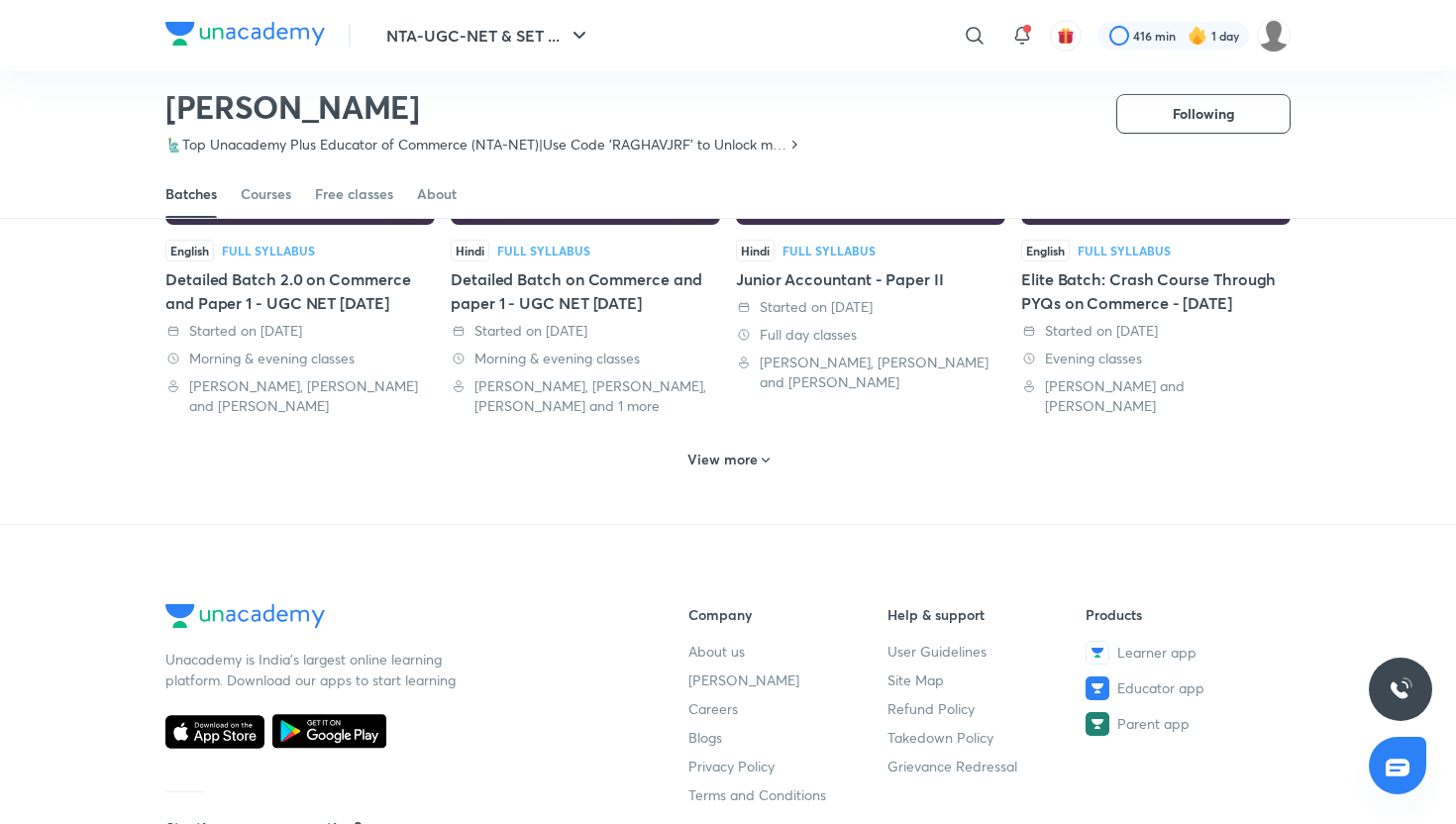 click on "View more" at bounding box center [722, 460] 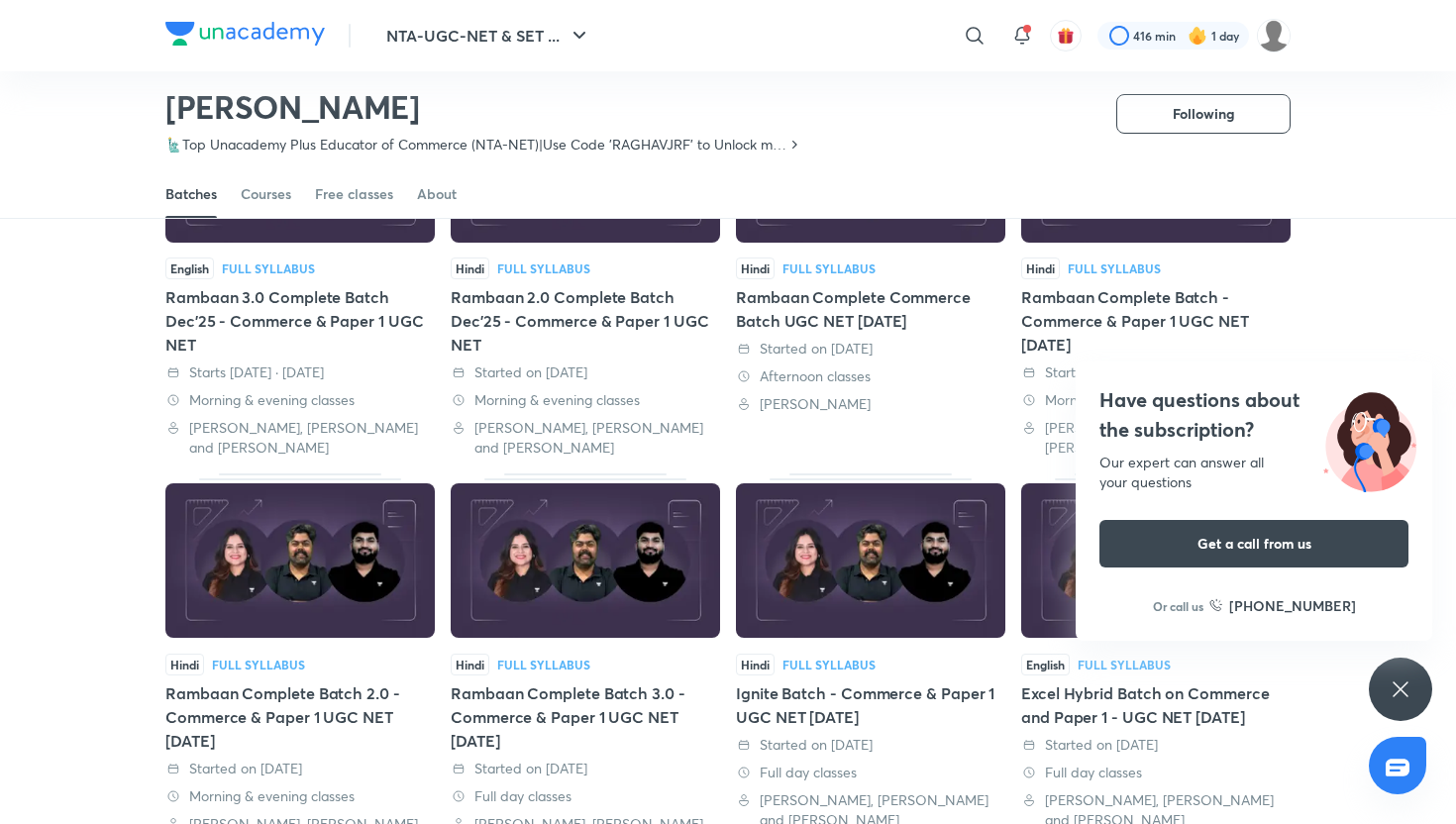 scroll, scrollTop: 0, scrollLeft: 0, axis: both 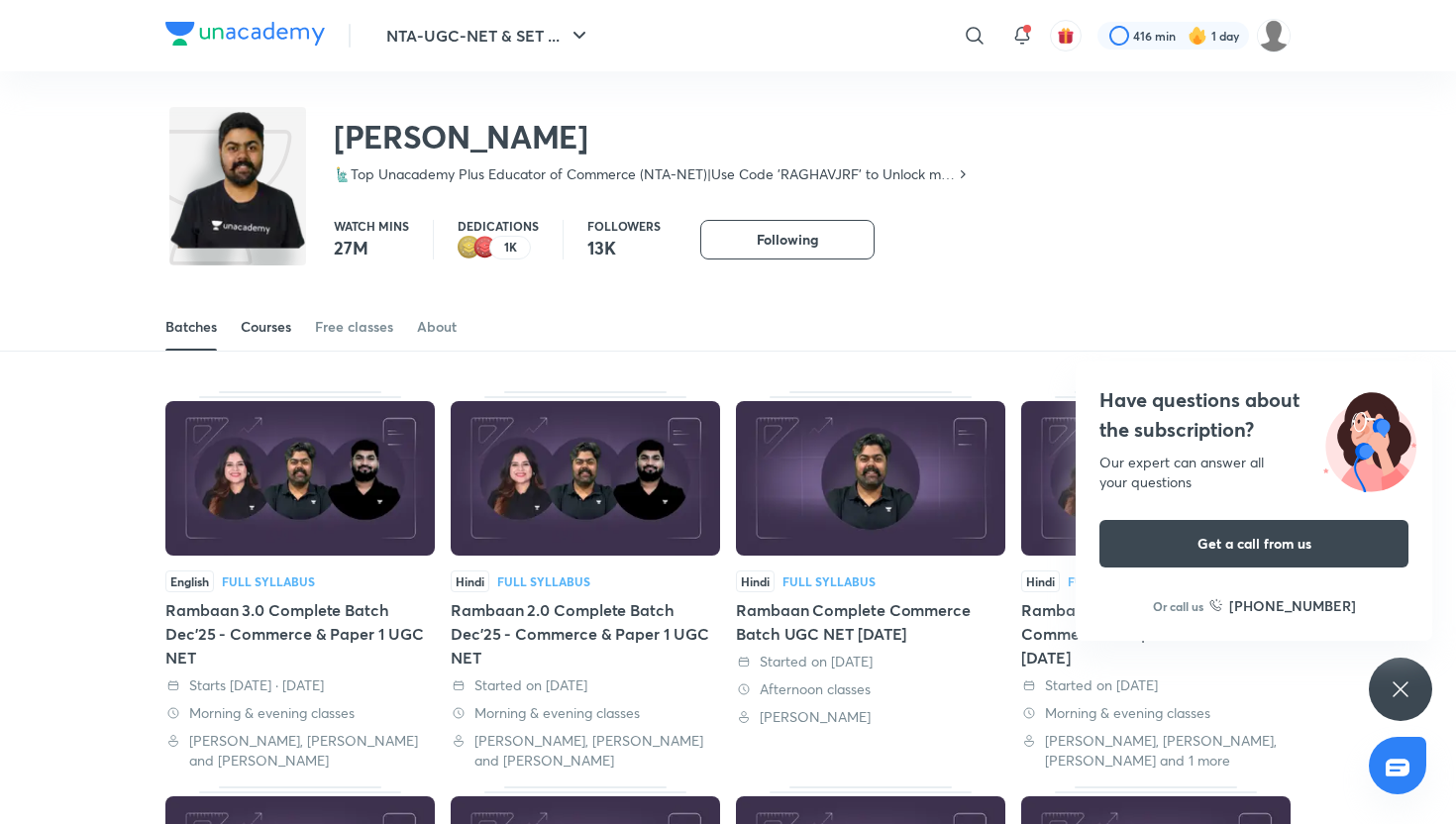 click on "Courses" at bounding box center (265, 327) 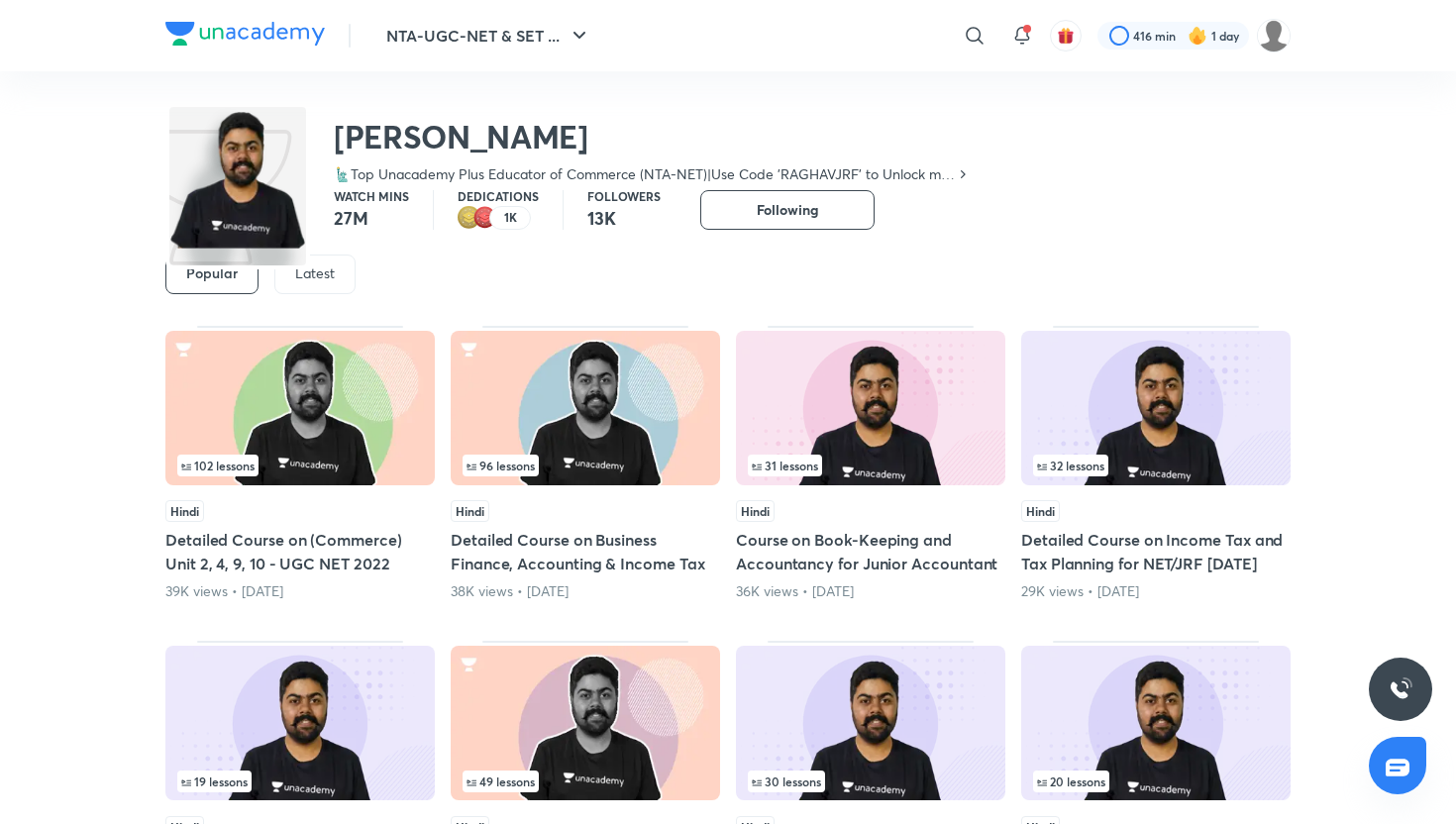 scroll, scrollTop: 0, scrollLeft: 0, axis: both 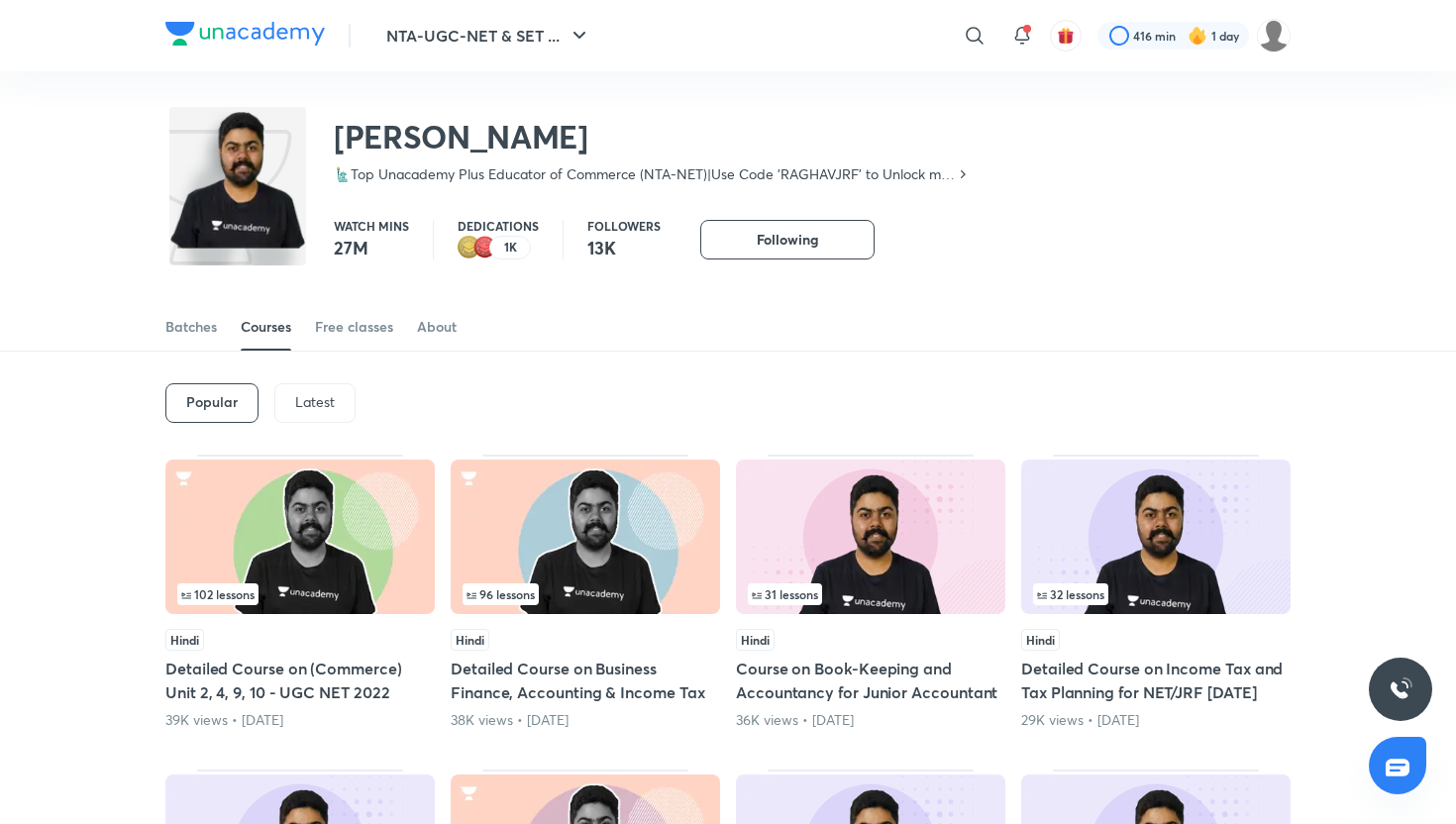 click on "Latest" at bounding box center (315, 402) 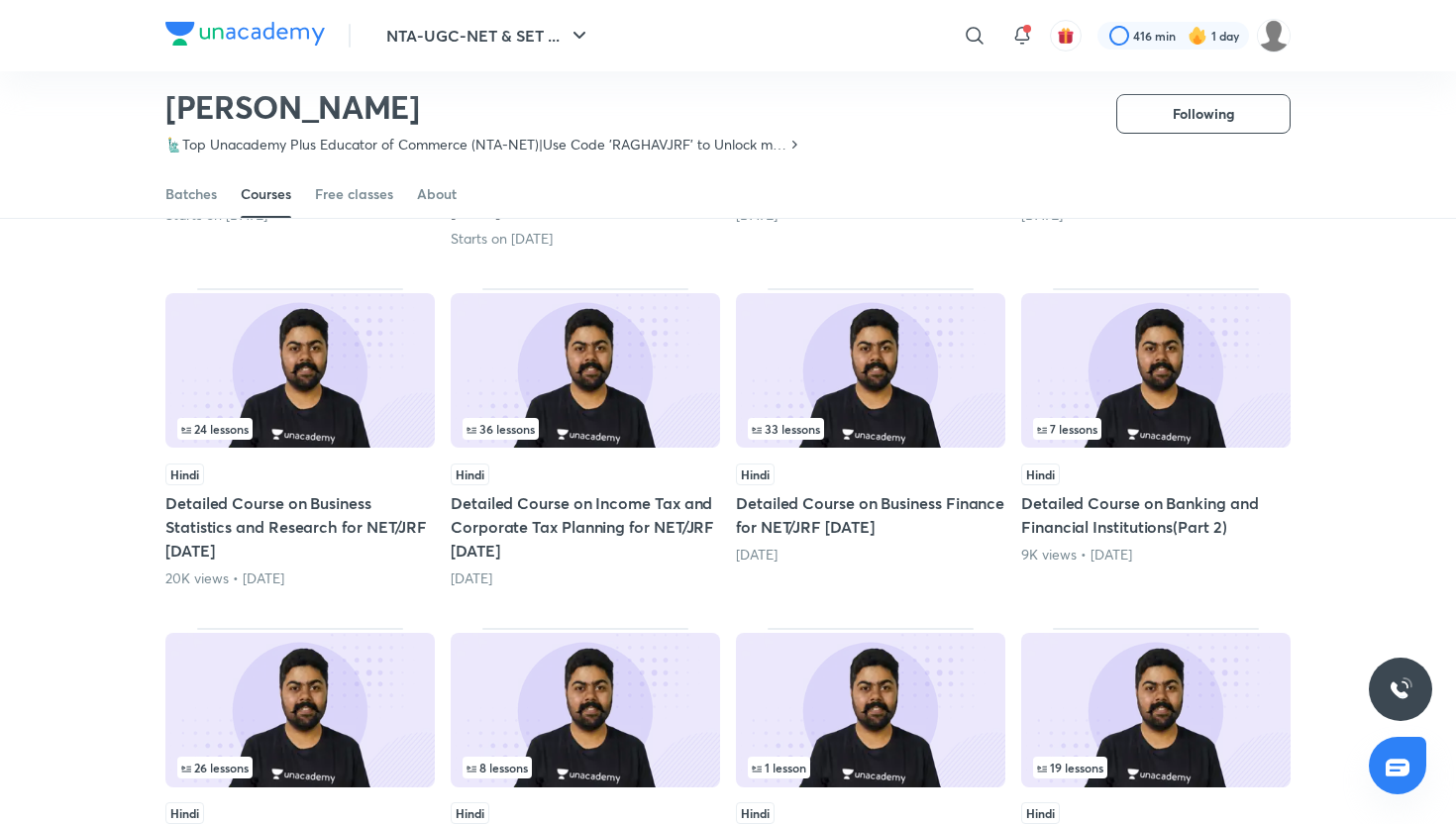 scroll, scrollTop: 449, scrollLeft: 0, axis: vertical 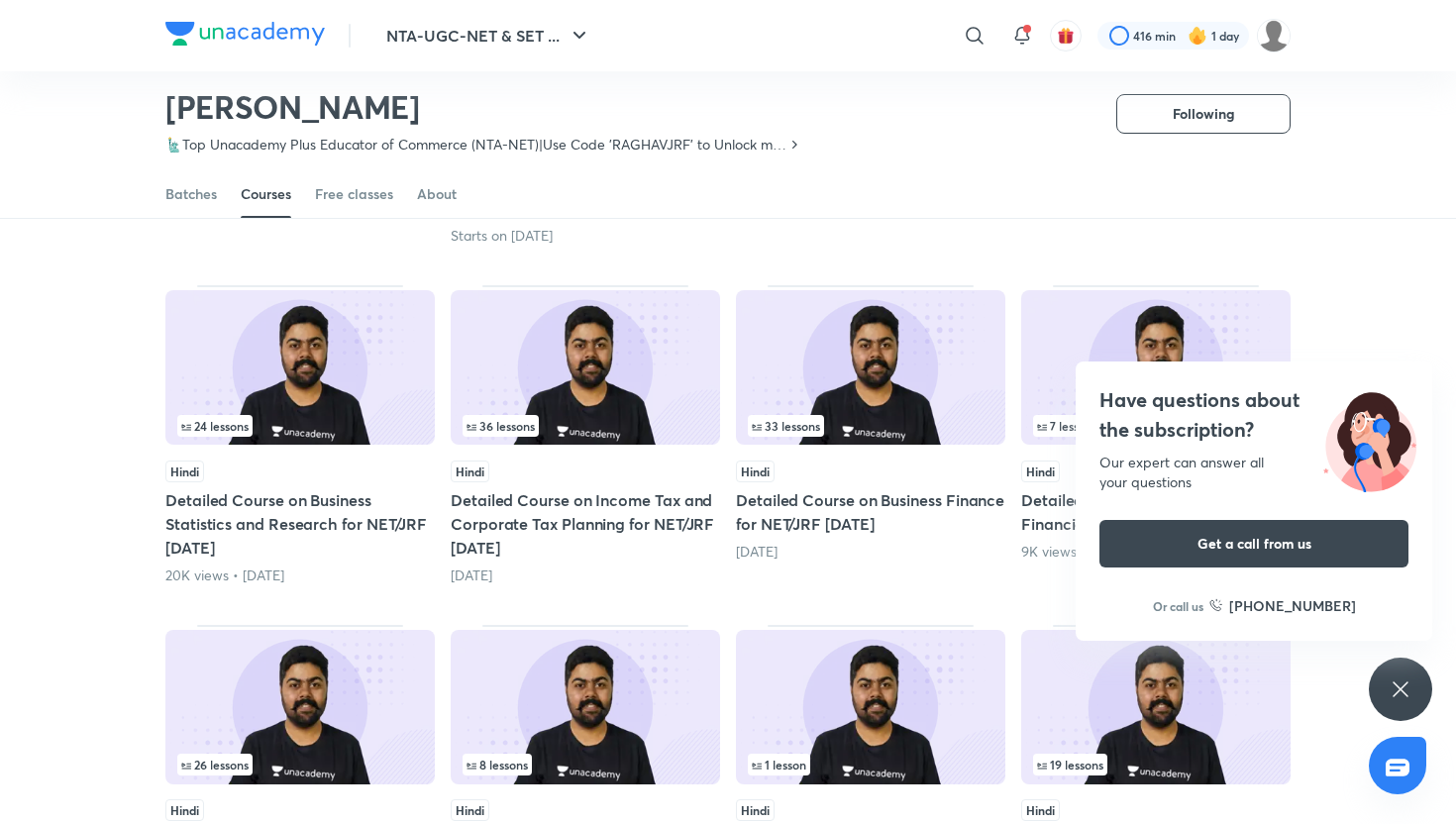 click on "Have questions about the subscription? Our expert can answer all your questions Get a call from us Or call us [PHONE_NUMBER]" at bounding box center (1401, 689) 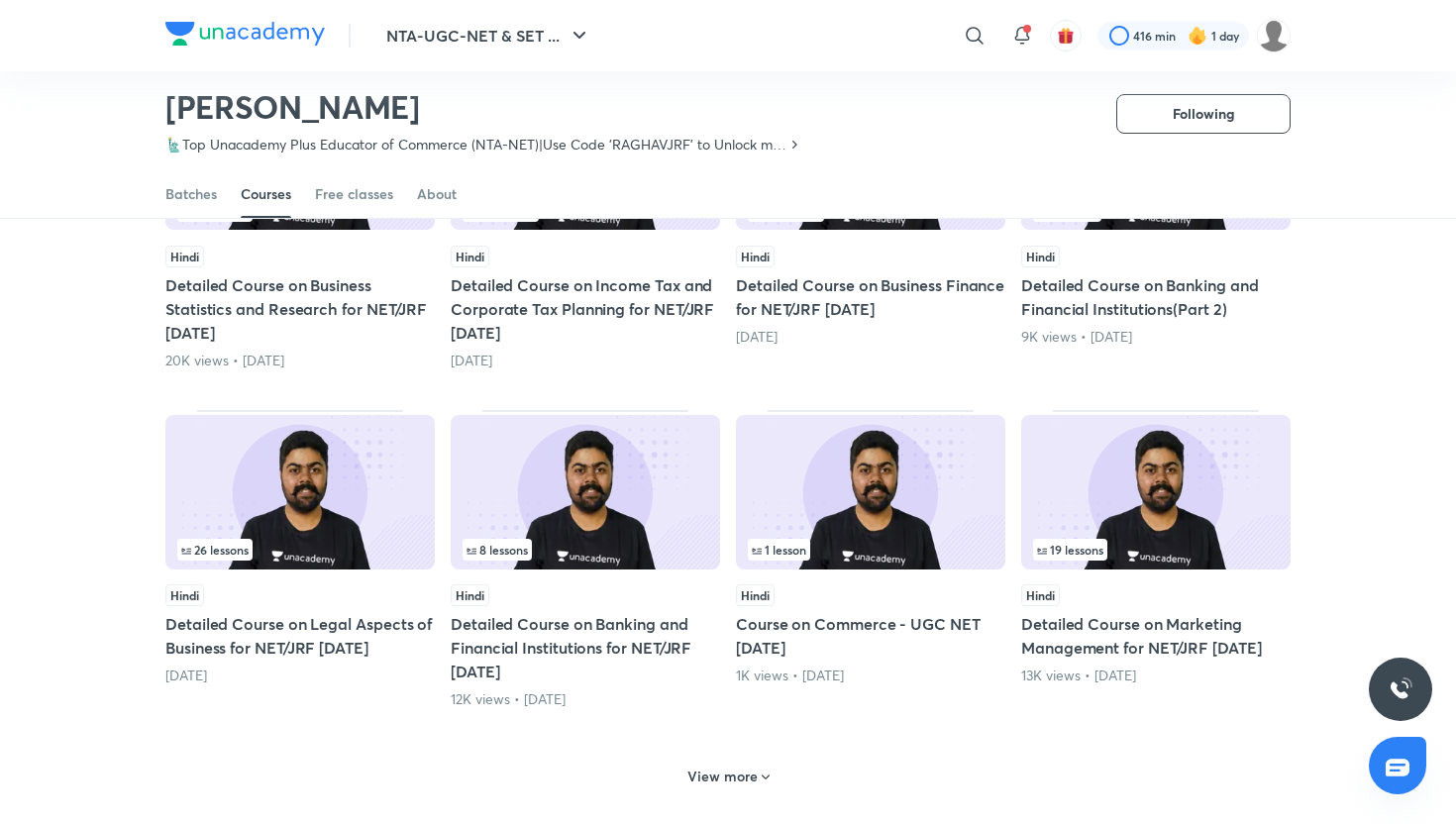 scroll, scrollTop: 665, scrollLeft: 0, axis: vertical 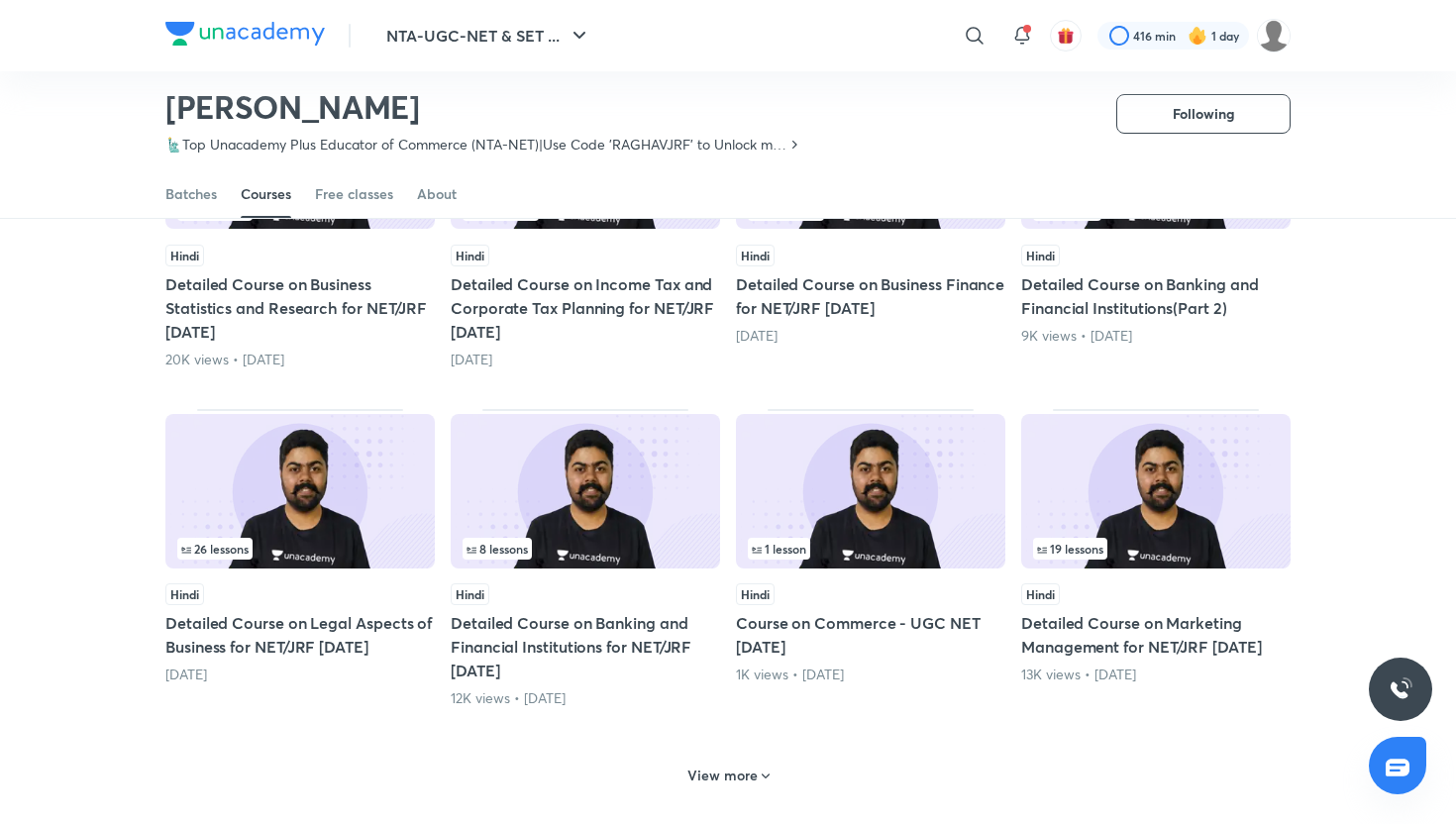 click on "Detailed Course on Legal Aspects of Business for NET/JRF [DATE]" at bounding box center (300, 635) 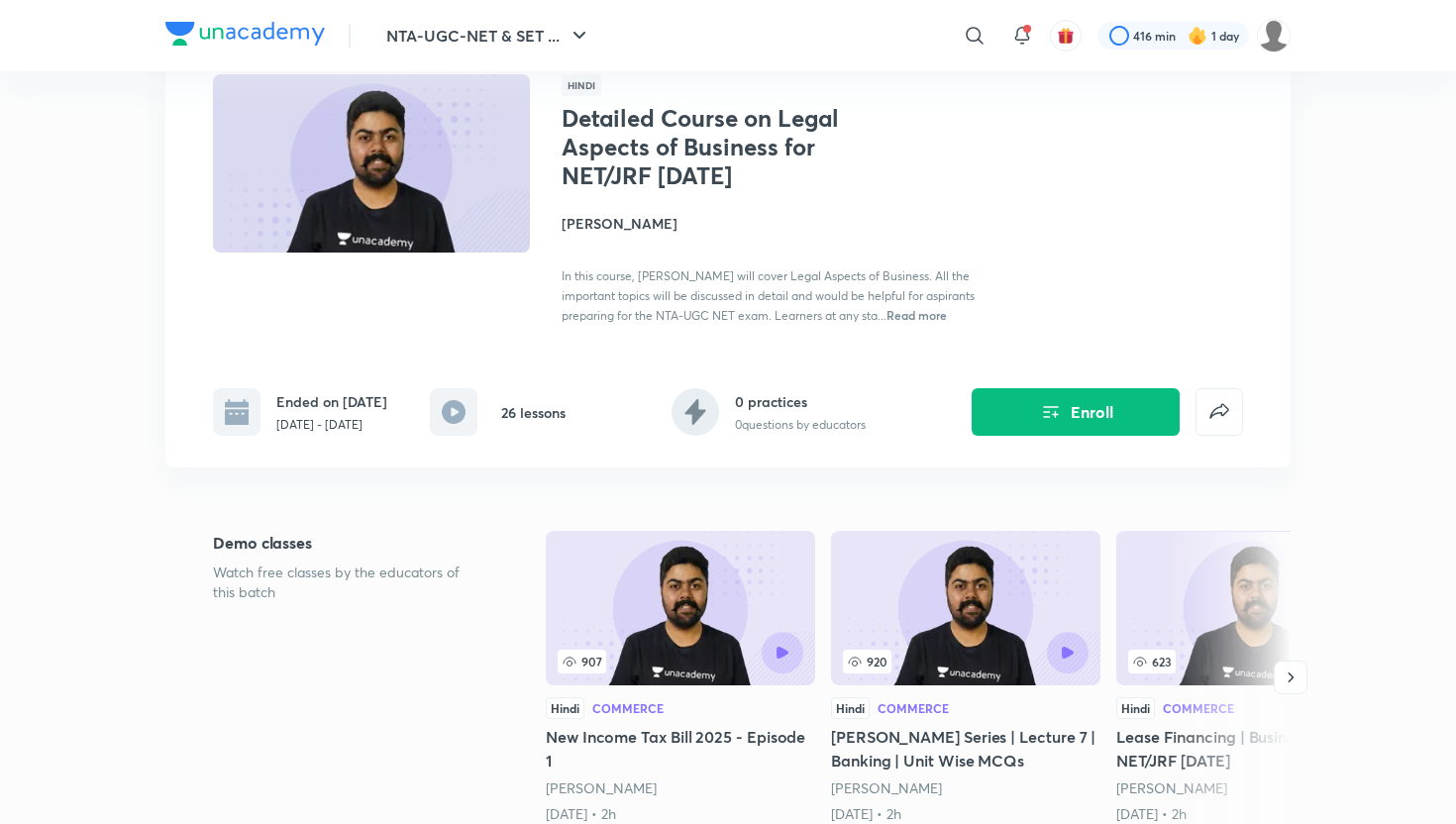 scroll, scrollTop: 131, scrollLeft: 0, axis: vertical 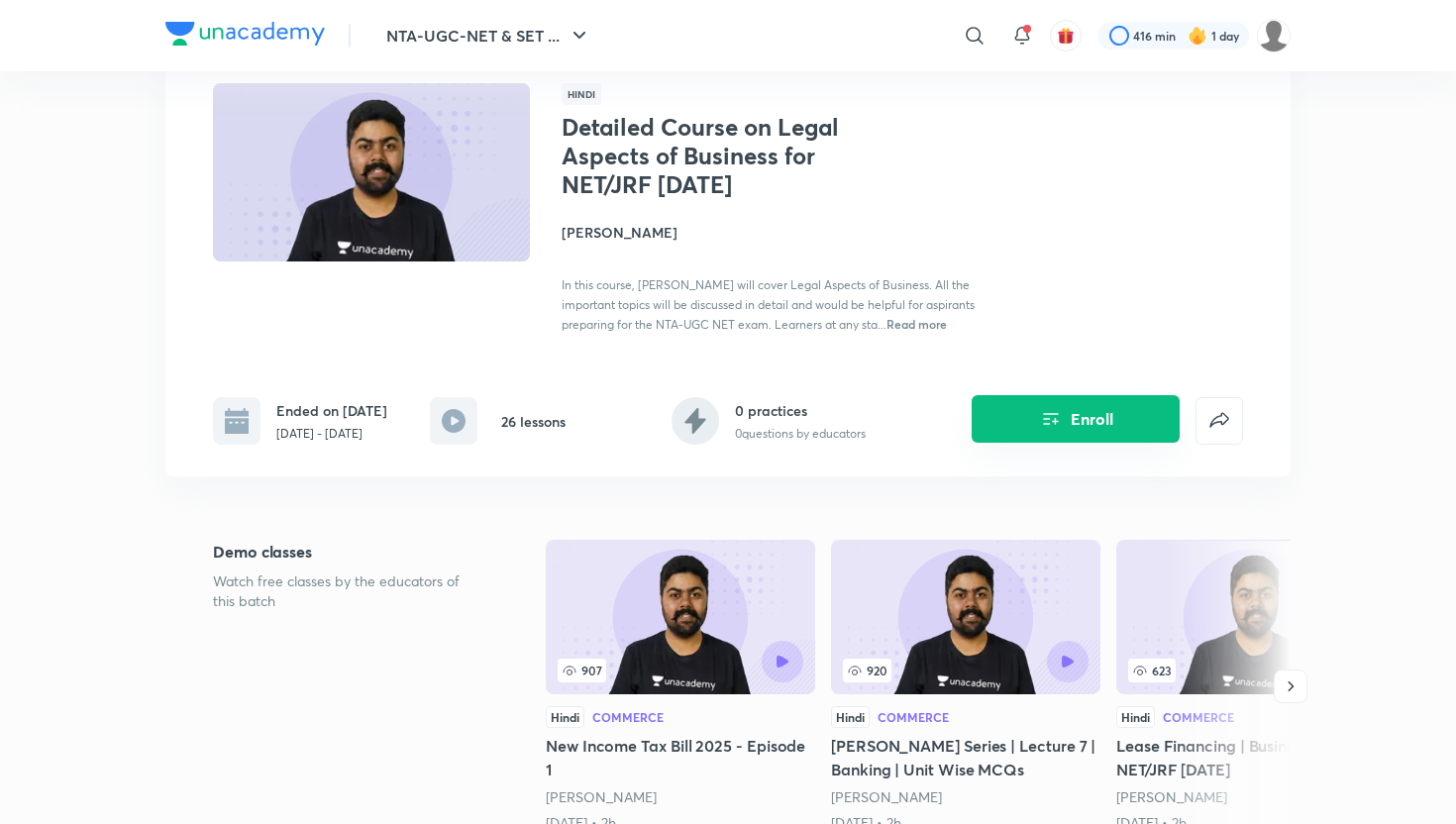 click on "Enroll" at bounding box center (1076, 419) 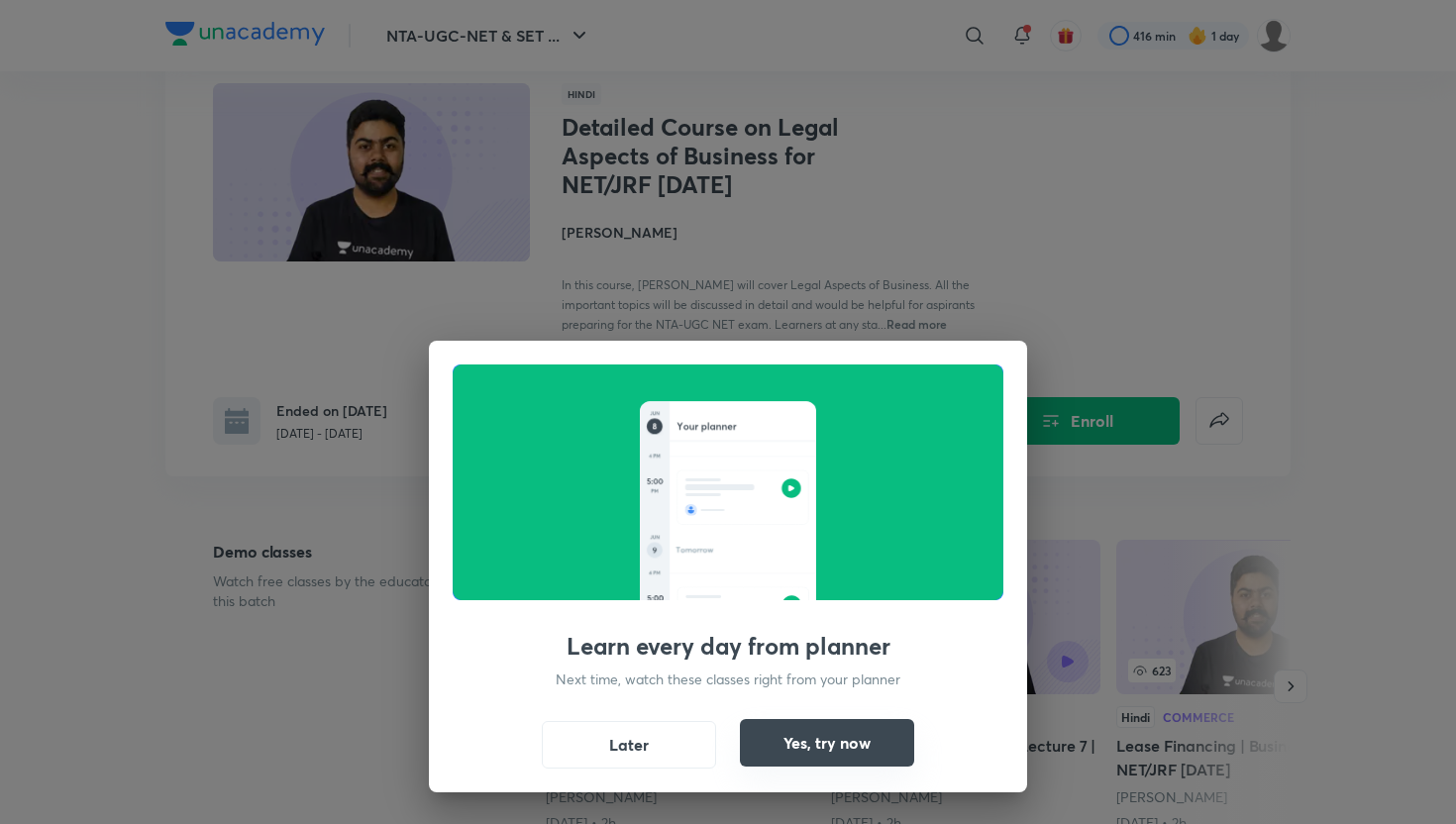 click on "Yes, try now" at bounding box center [827, 743] 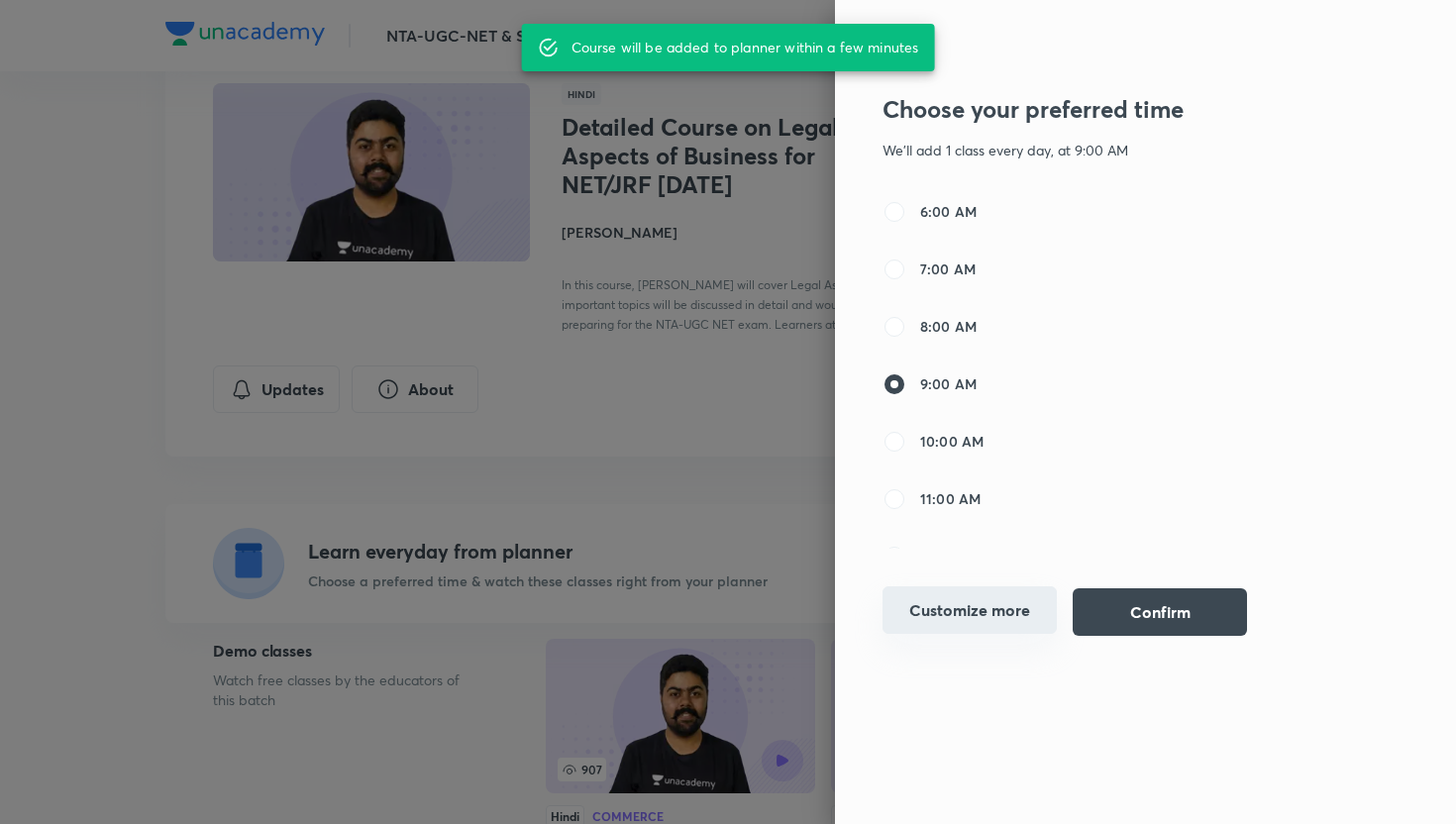 click on "Customize more" at bounding box center [970, 610] 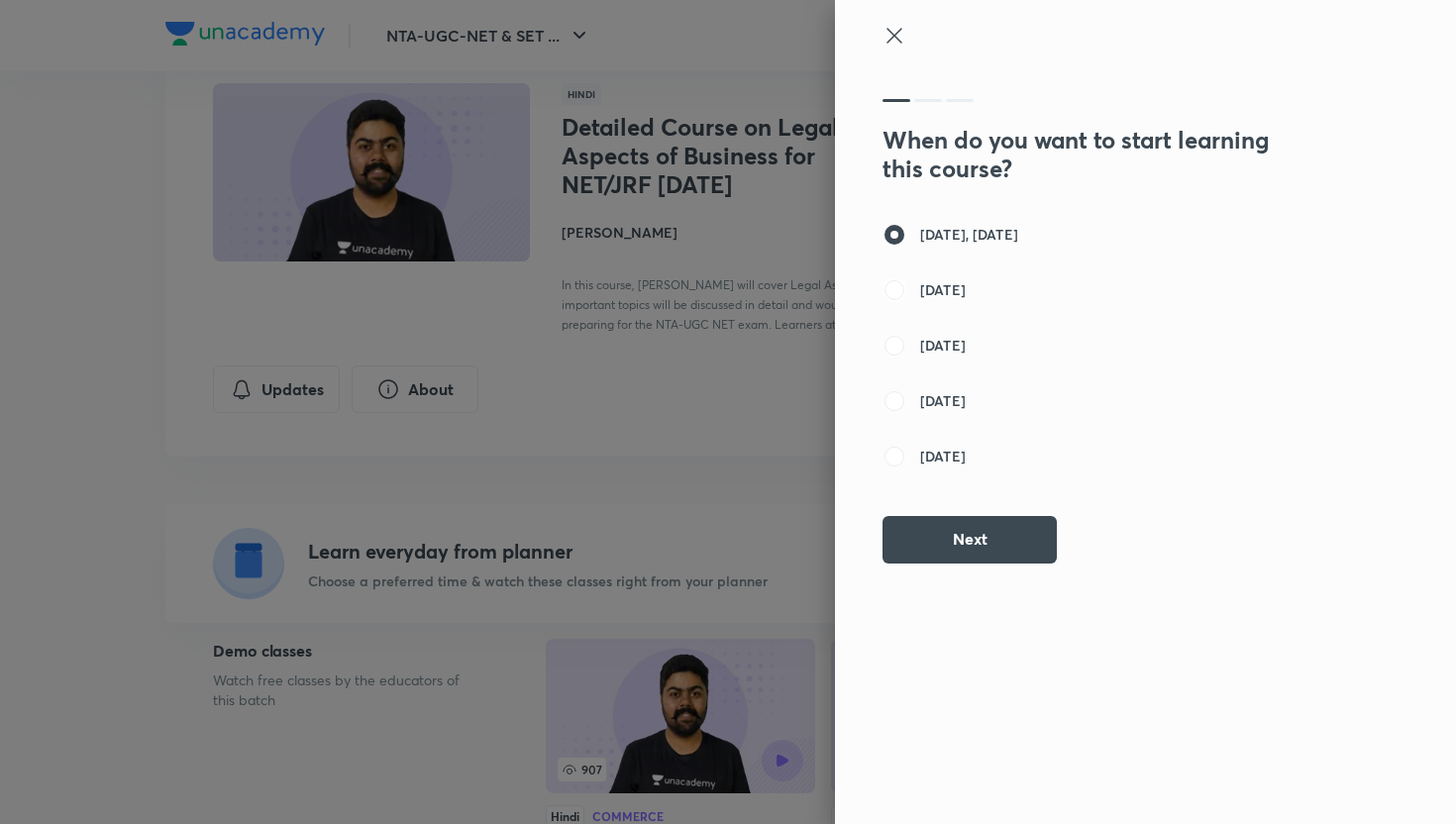 click on "[DATE]" at bounding box center [894, 290] 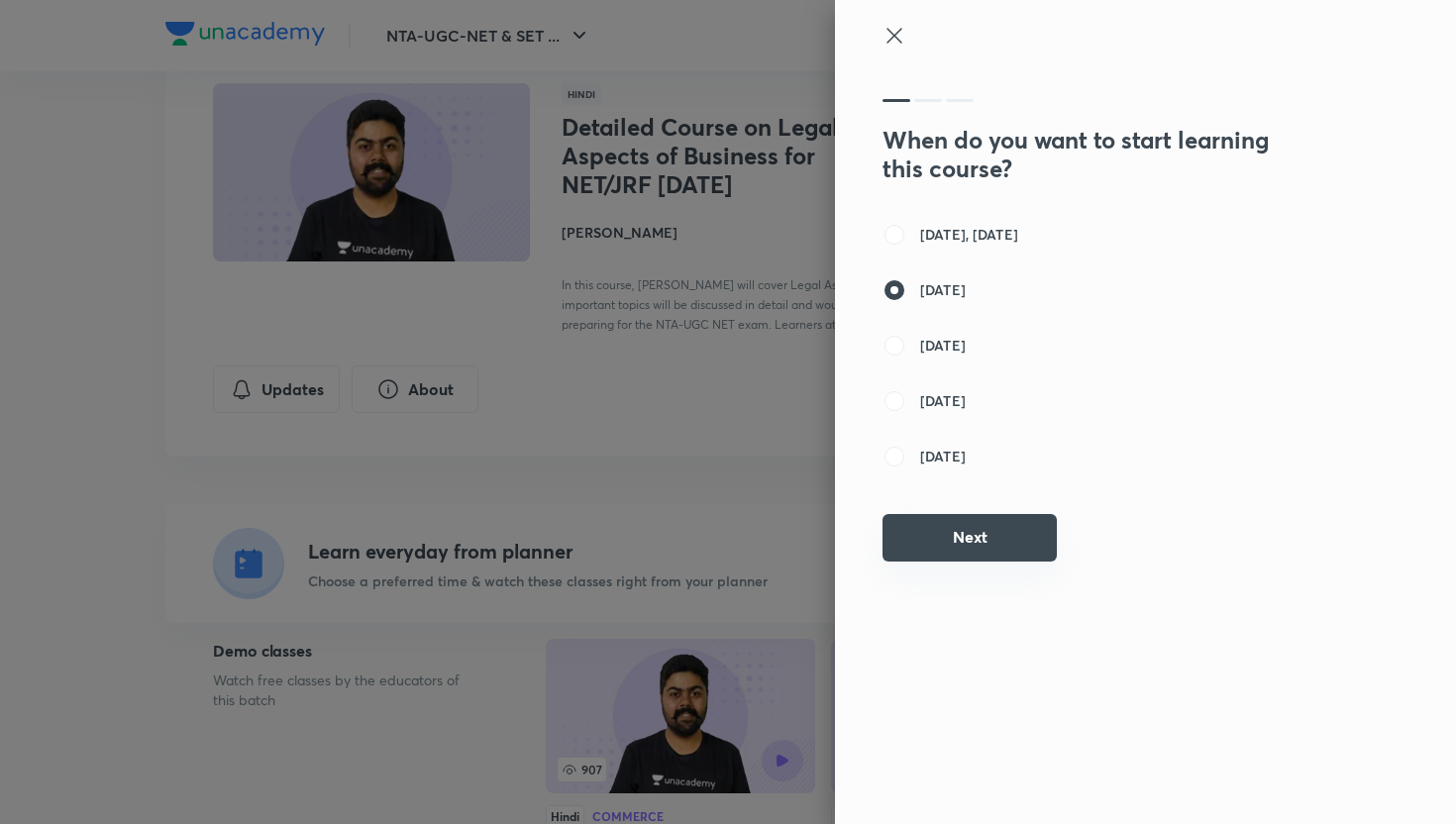 click on "Next" at bounding box center (970, 538) 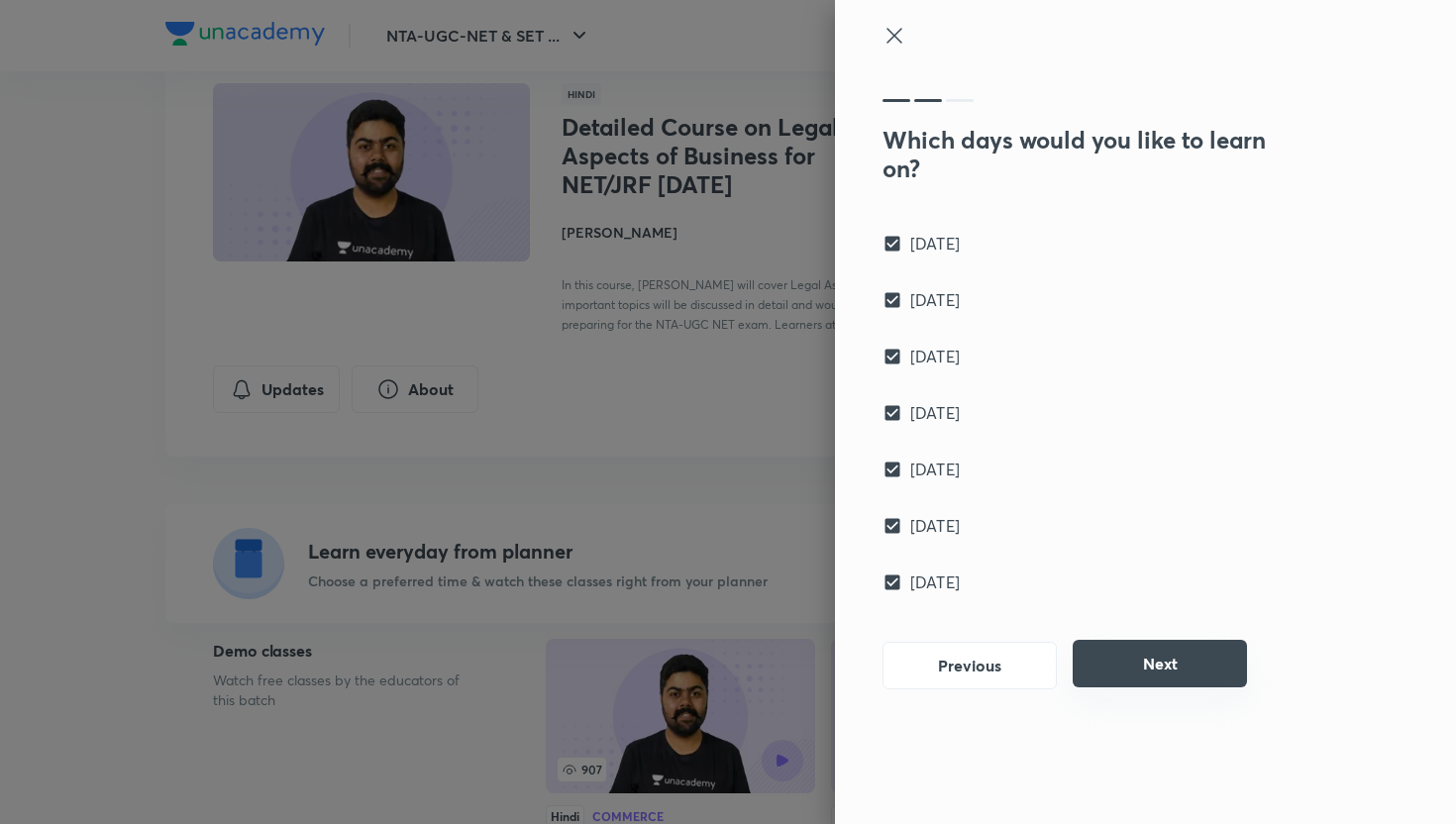 click on "Next" at bounding box center (1160, 664) 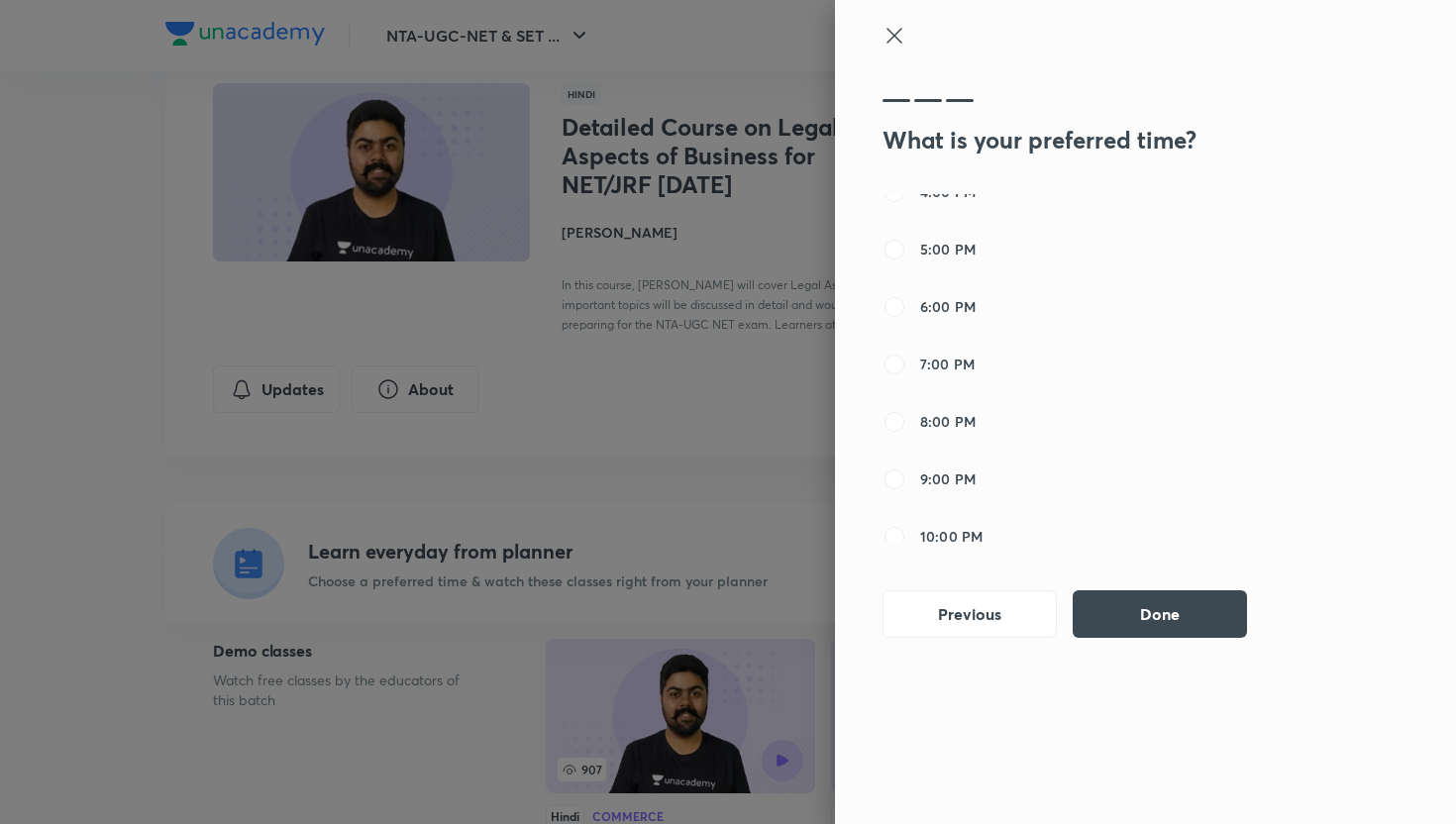 scroll, scrollTop: 601, scrollLeft: 0, axis: vertical 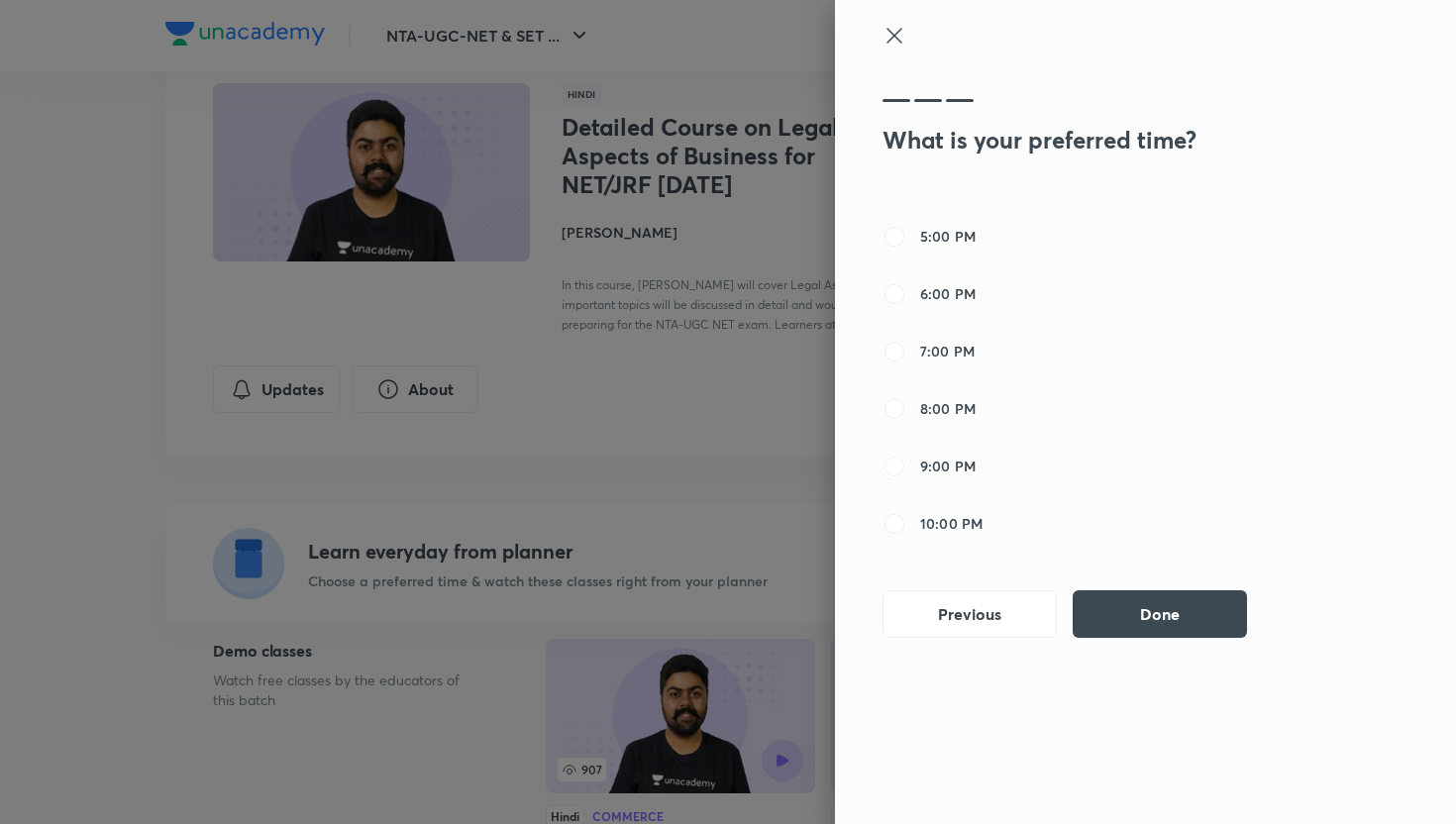 click on "9:00 PM" at bounding box center [894, 466] 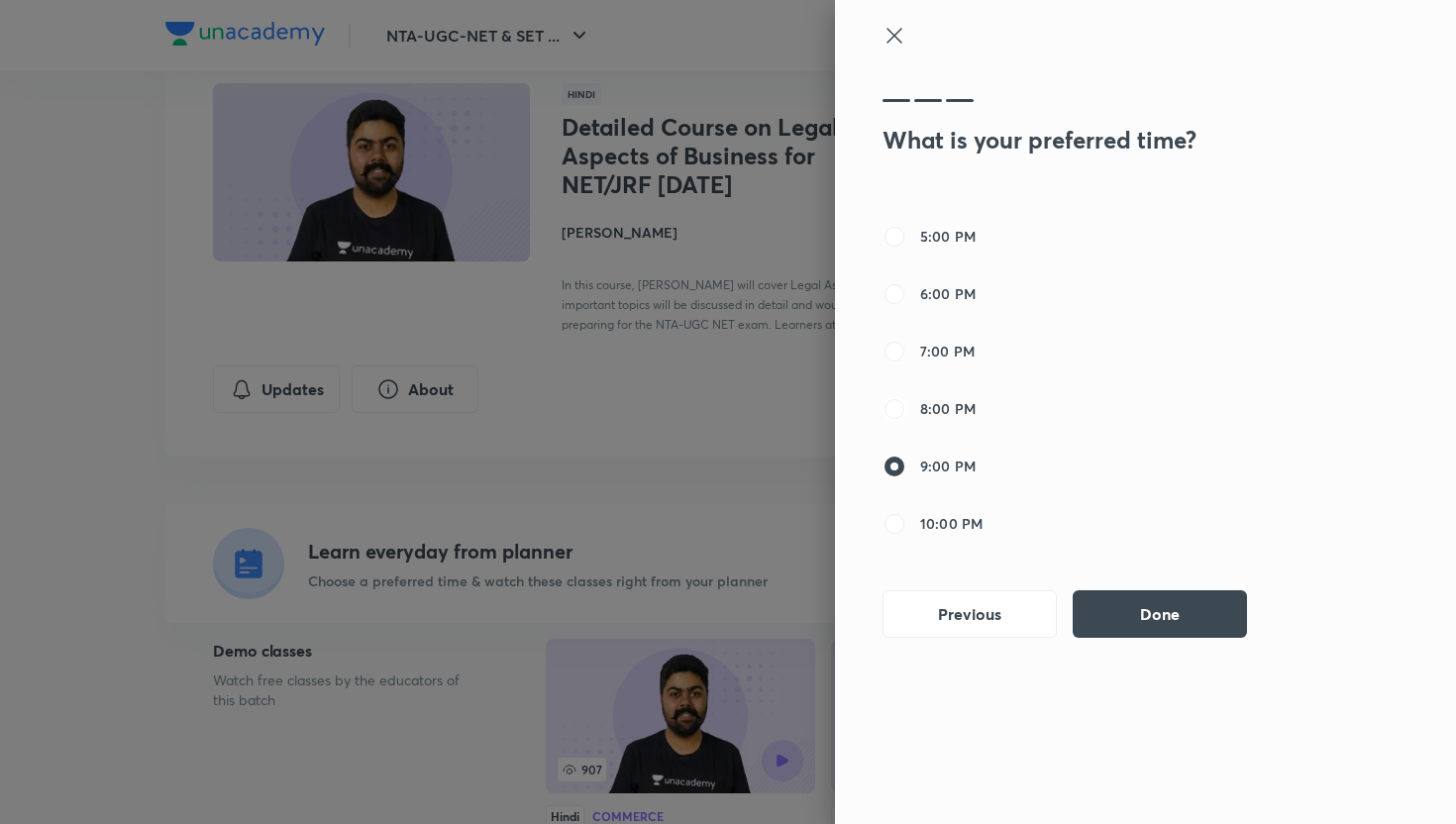 click on "8:00 PM" at bounding box center (894, 409) 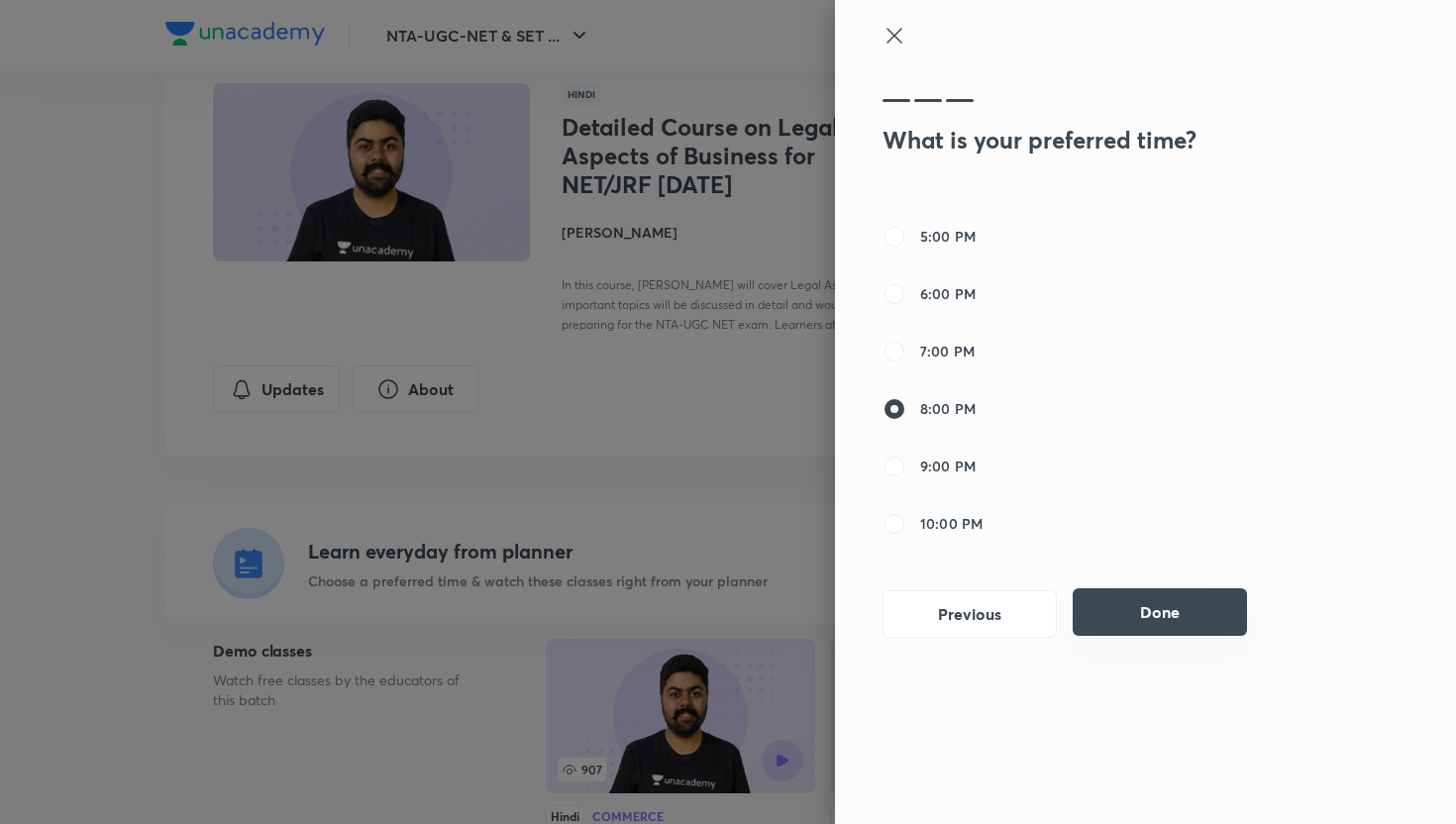 click on "Done" at bounding box center (1160, 612) 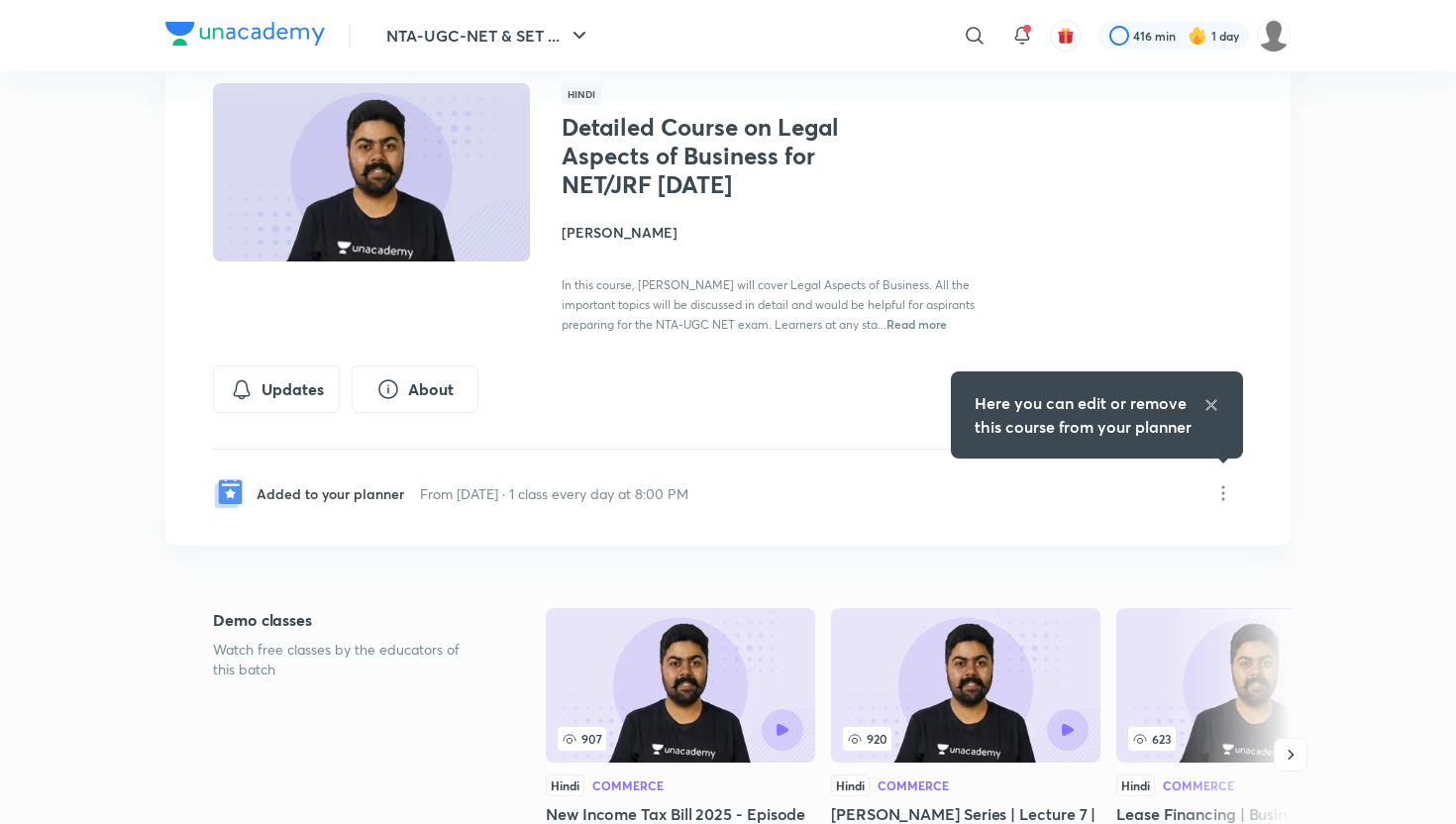 click 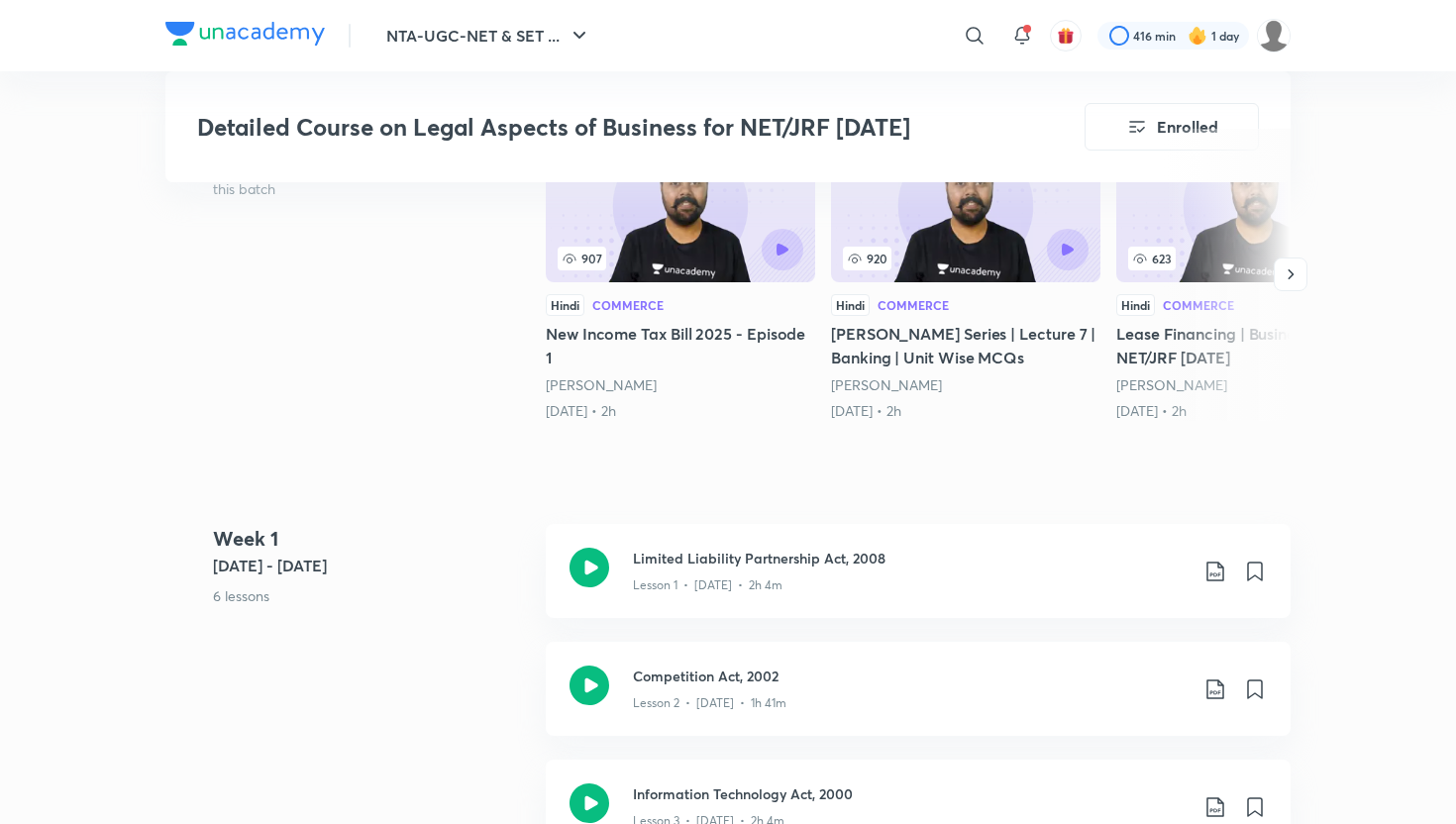 scroll, scrollTop: 619, scrollLeft: 0, axis: vertical 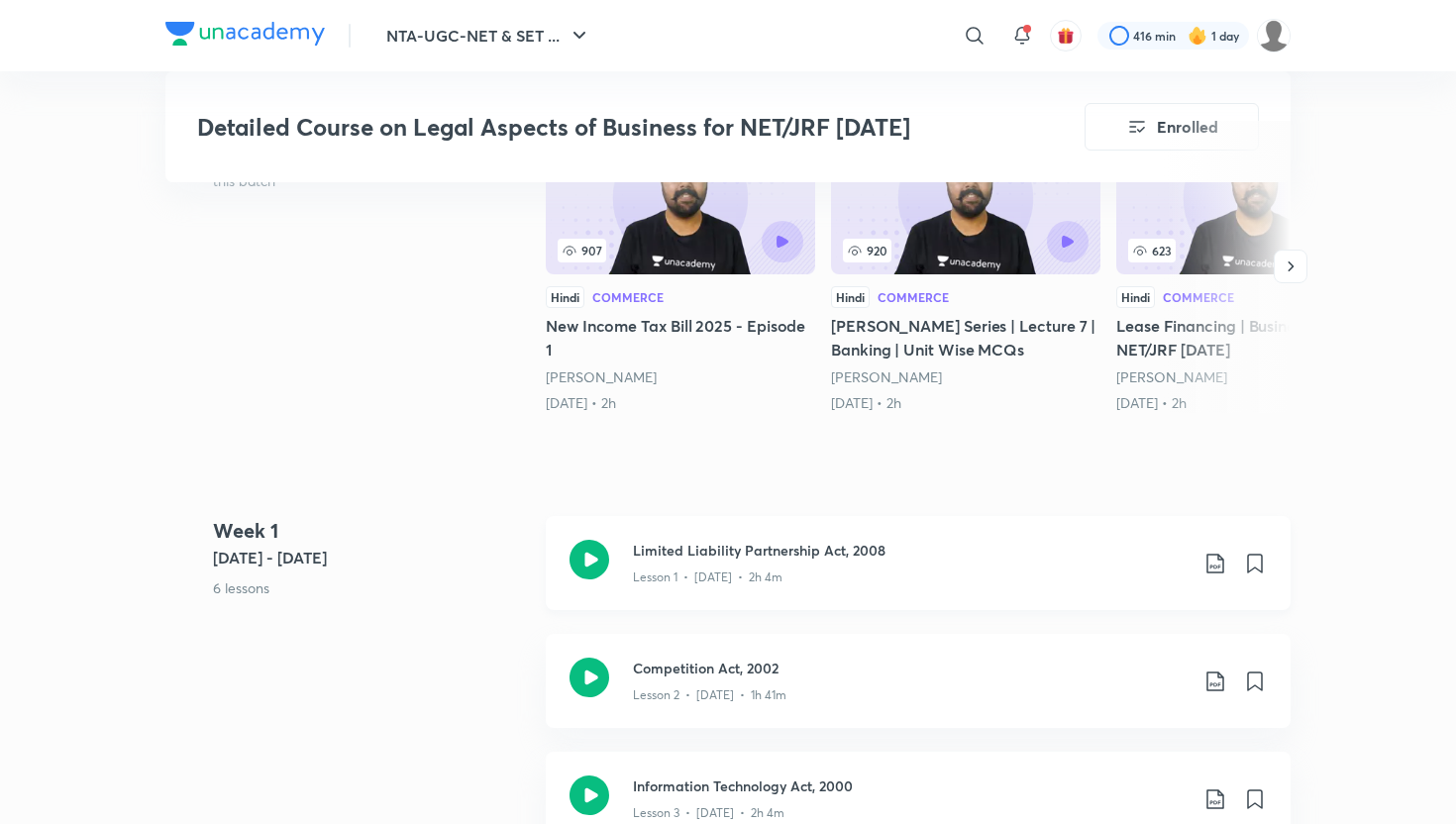click 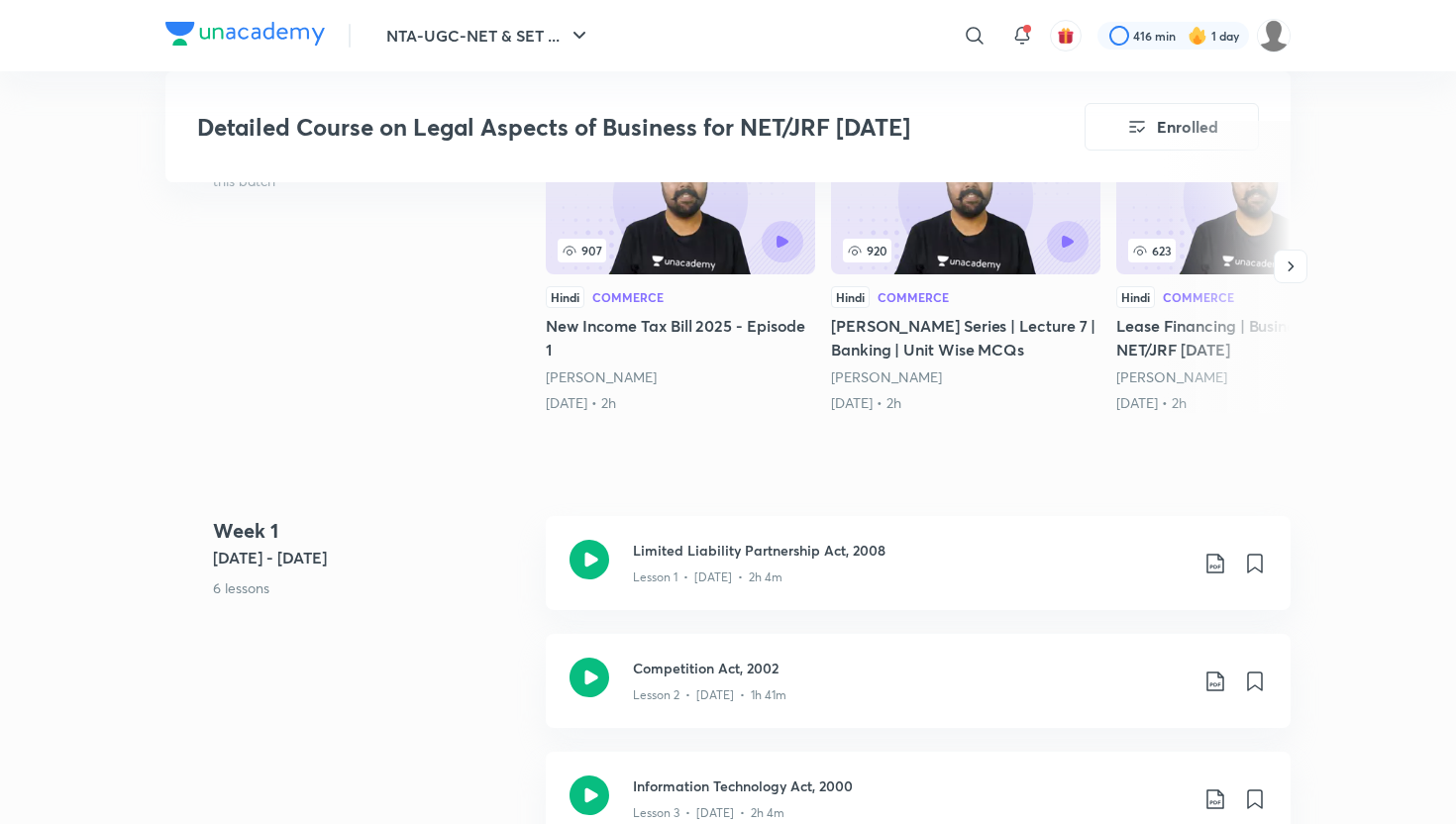 scroll, scrollTop: 0, scrollLeft: 0, axis: both 